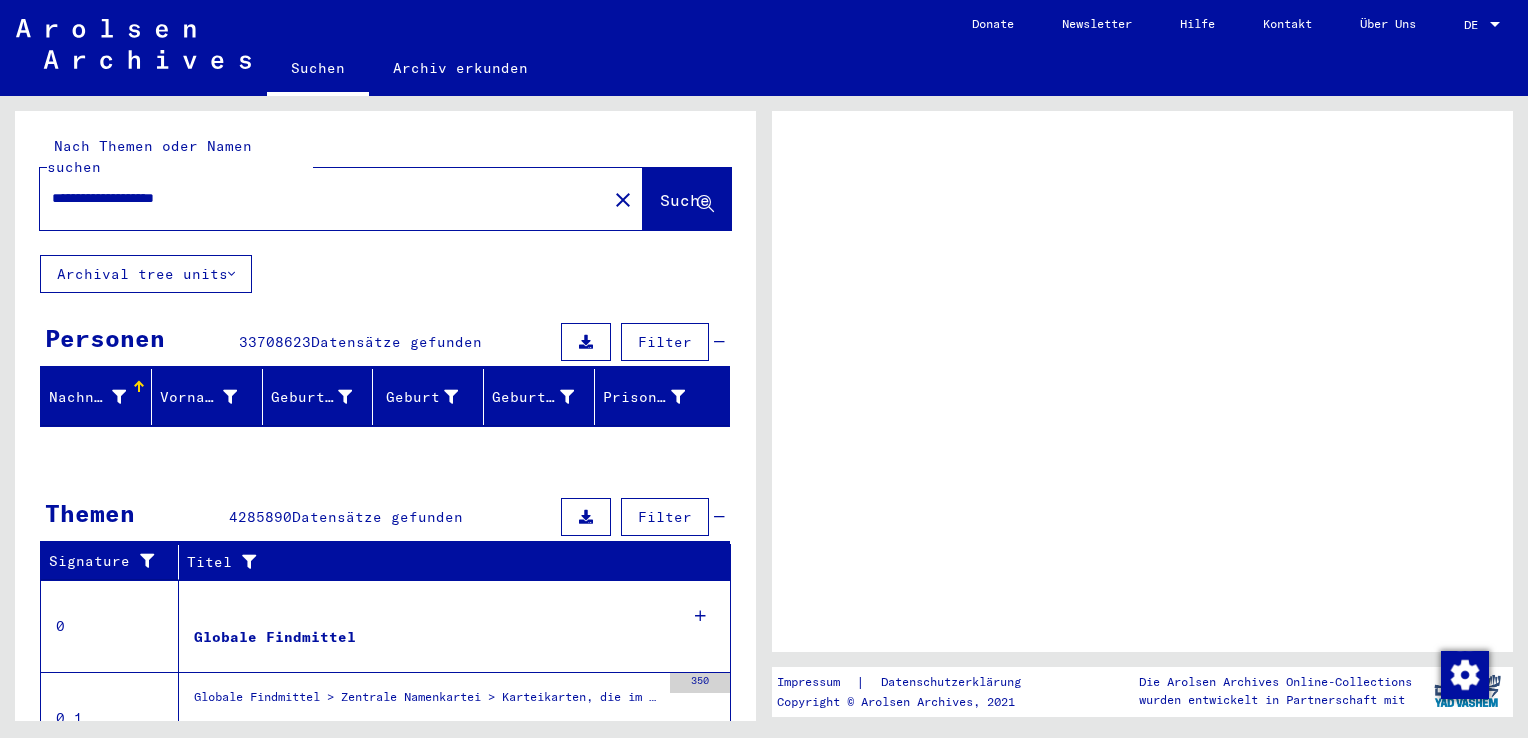 scroll, scrollTop: 0, scrollLeft: 0, axis: both 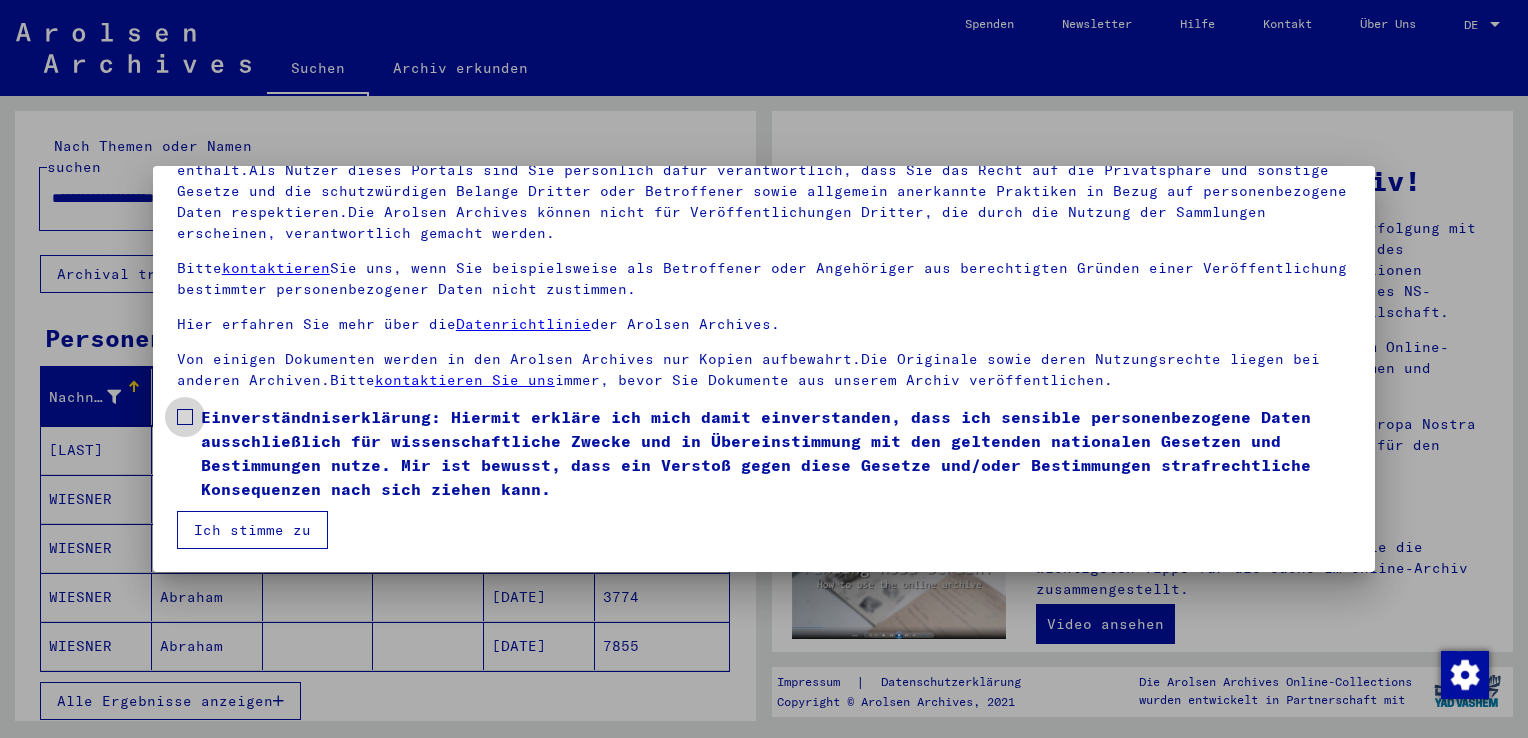 click at bounding box center (185, 417) 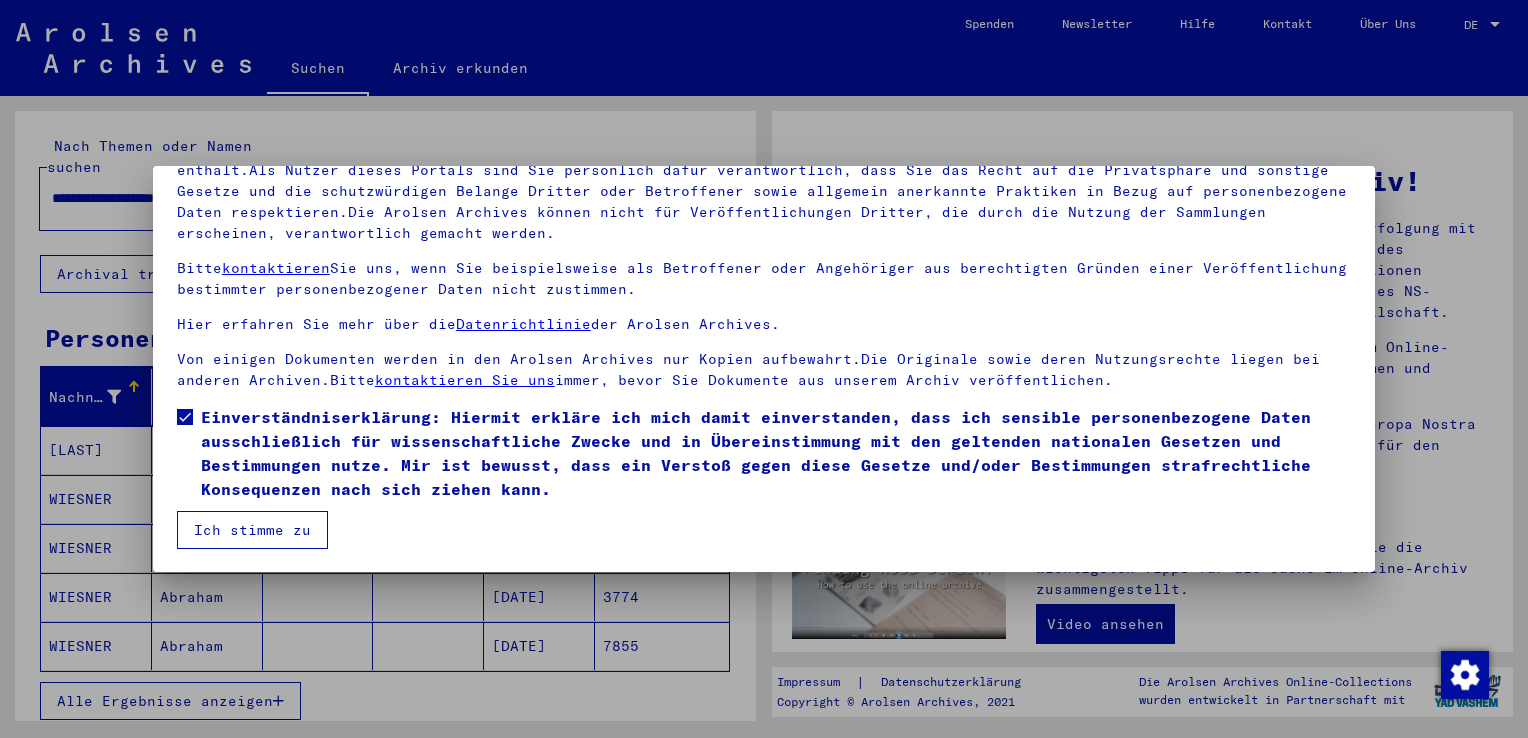 click on "Ich stimme zu" at bounding box center [252, 530] 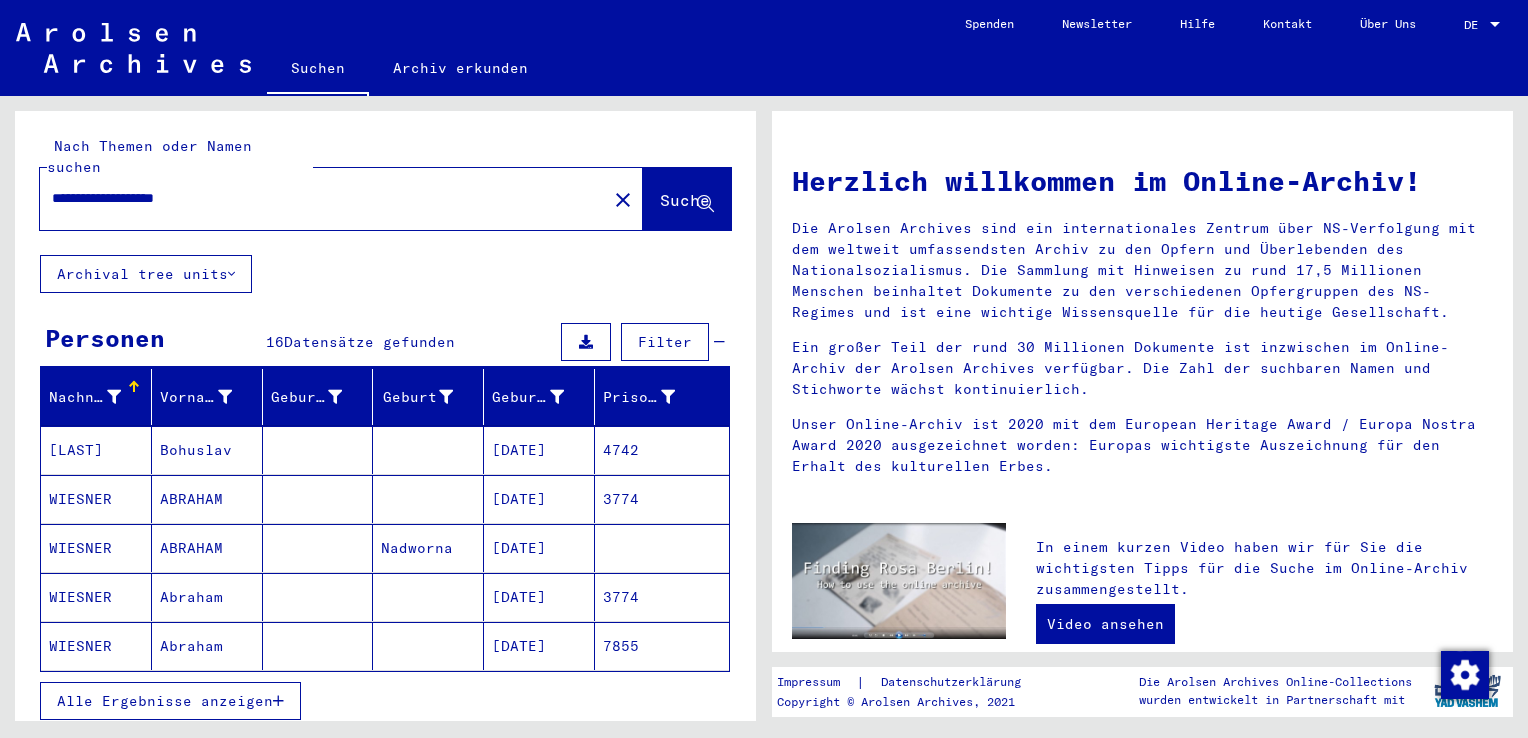 click on "[DATE]" at bounding box center (539, 548) 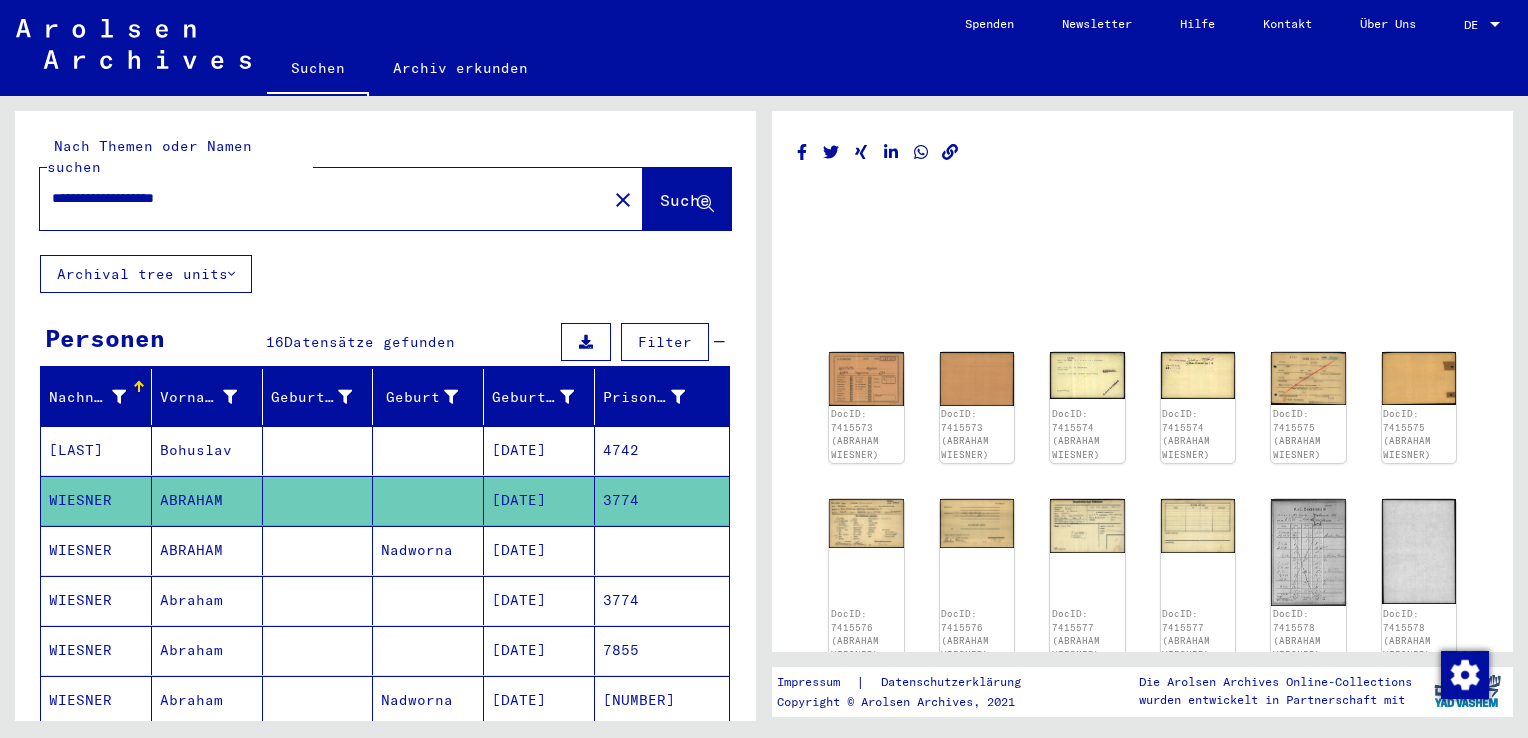 scroll, scrollTop: 0, scrollLeft: 0, axis: both 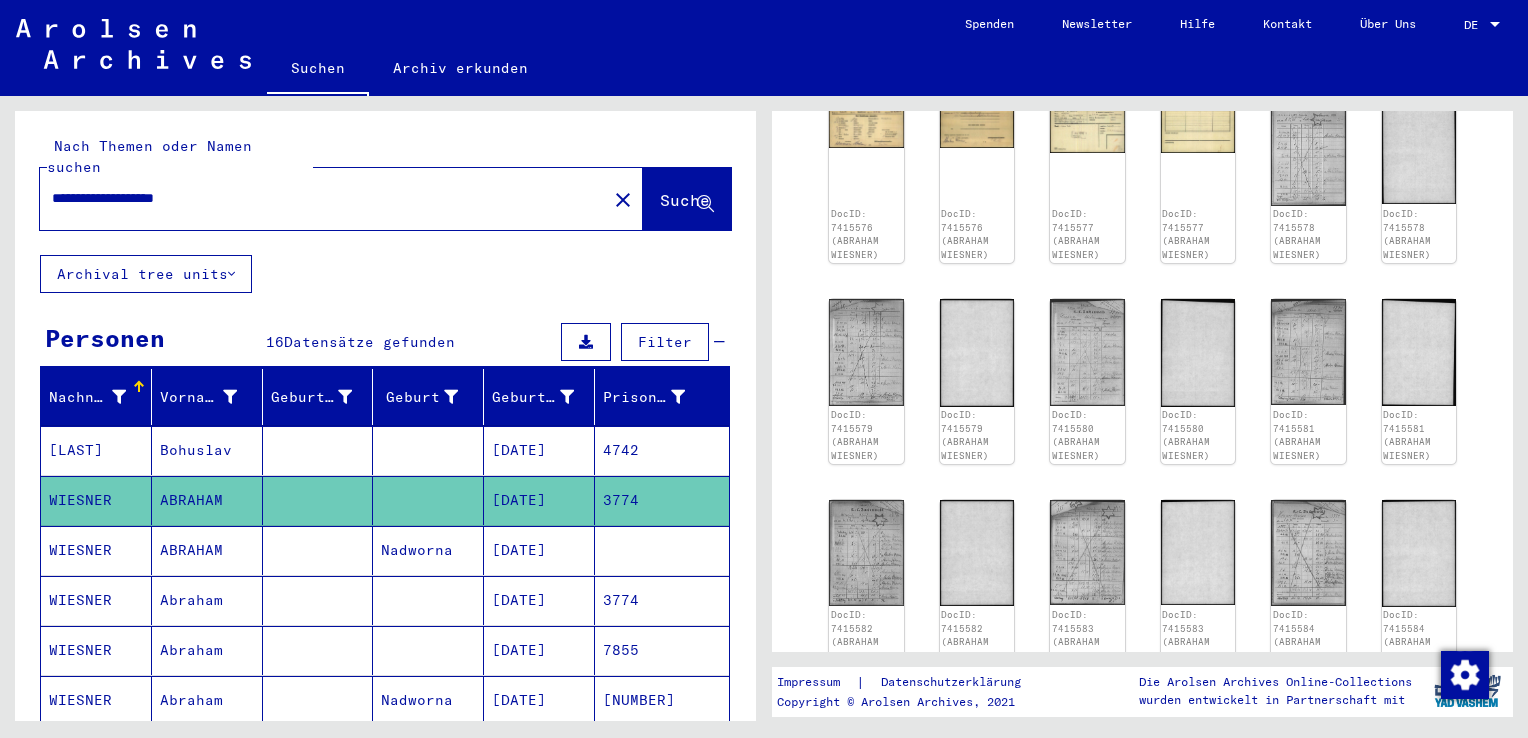 click on "[DATE]" at bounding box center [539, 600] 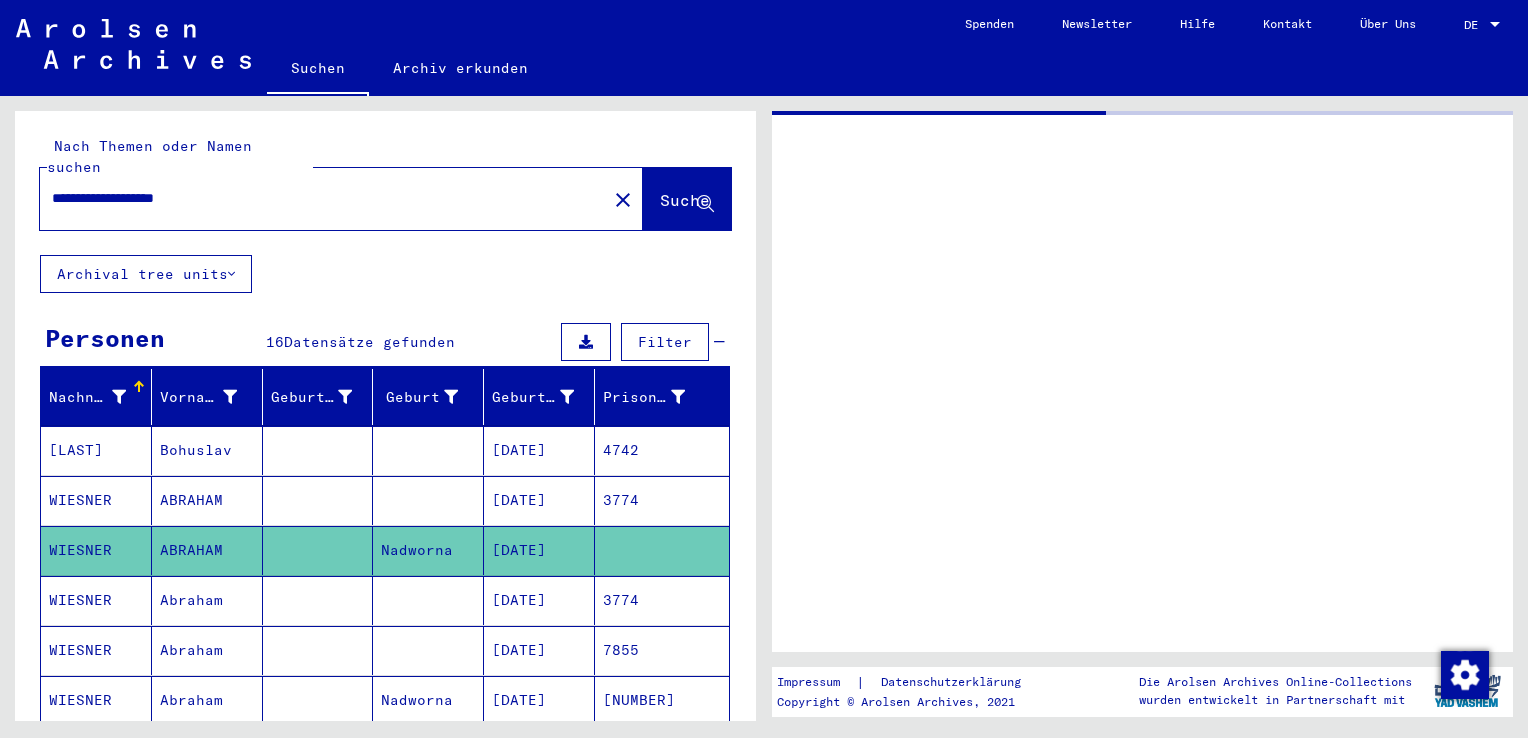 scroll, scrollTop: 0, scrollLeft: 0, axis: both 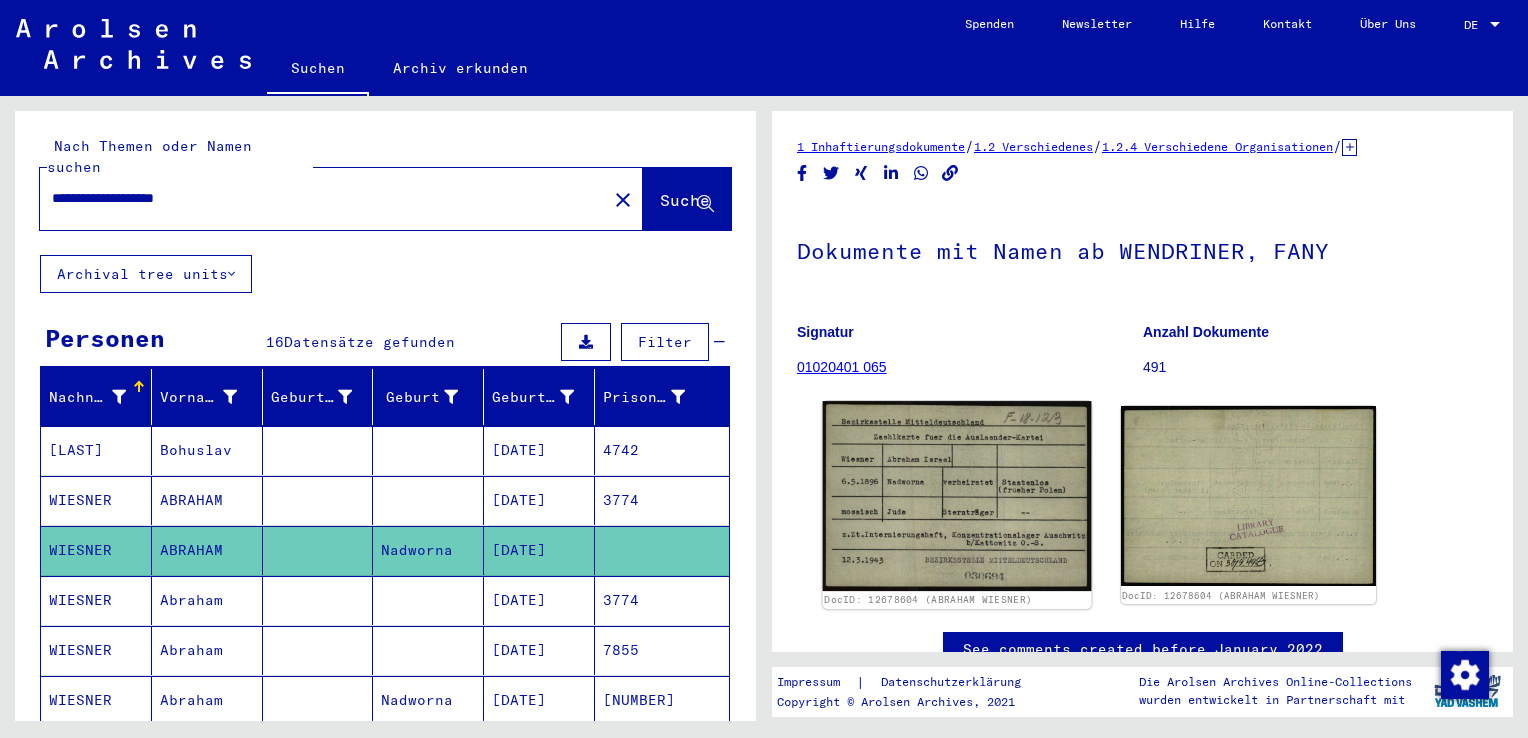 click 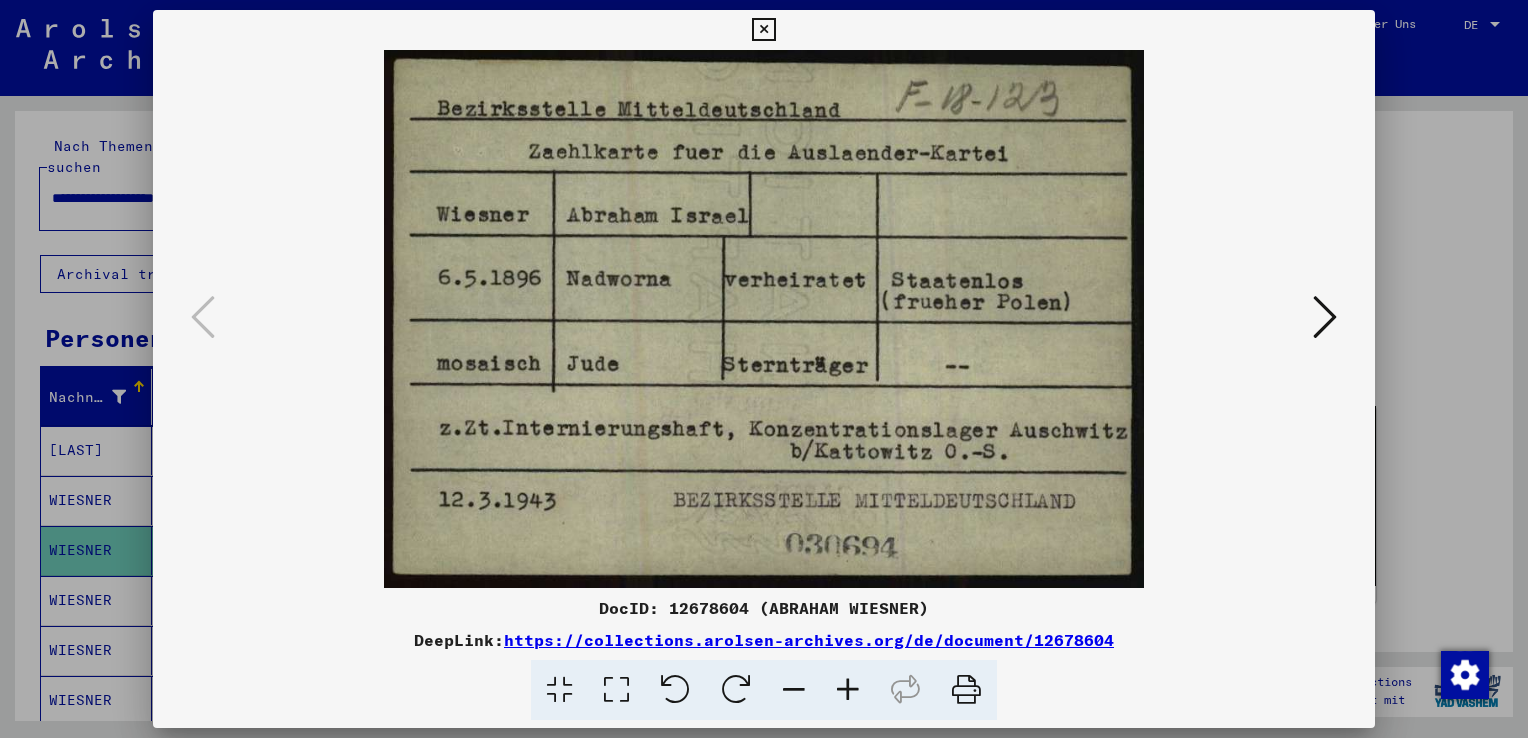 click at bounding box center (1325, 317) 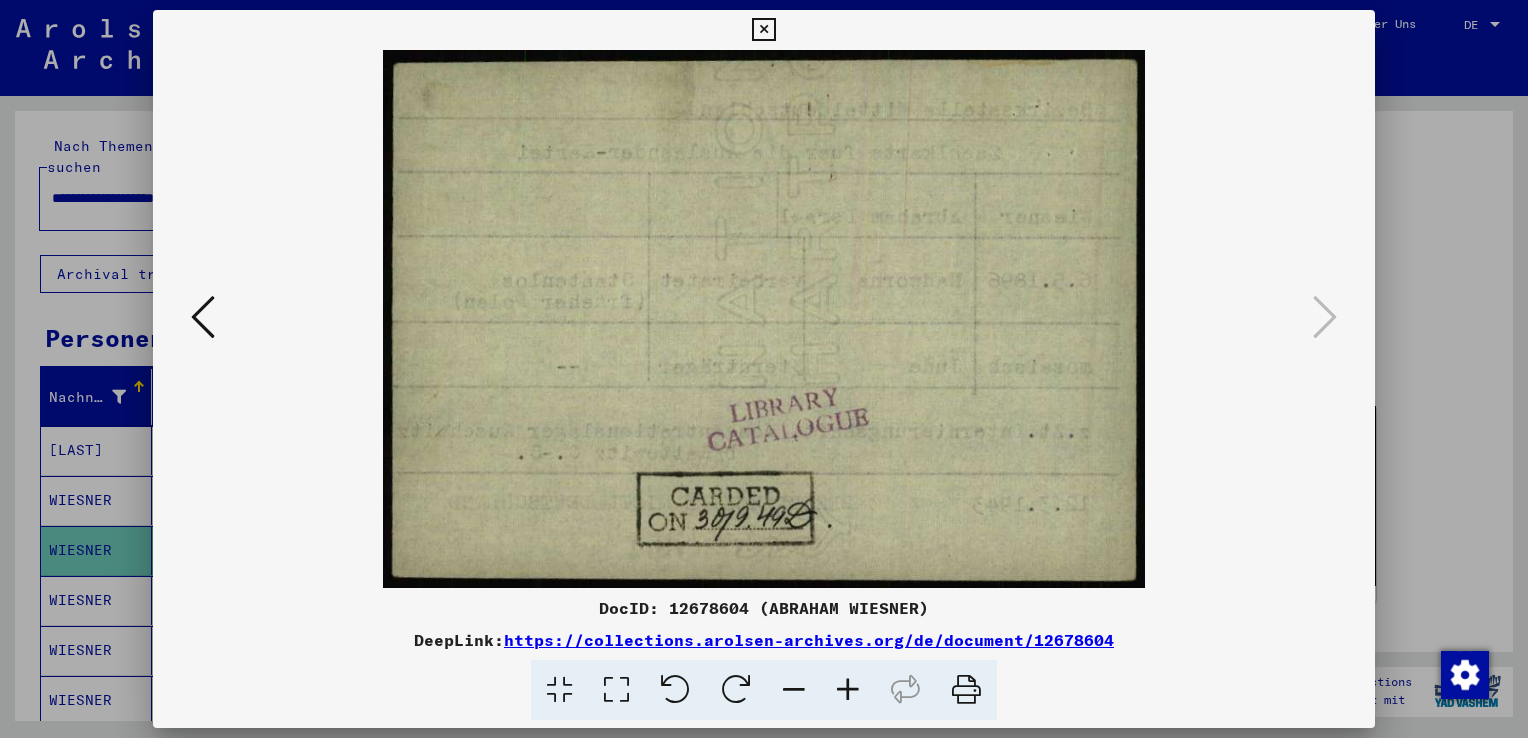 click at bounding box center [764, 369] 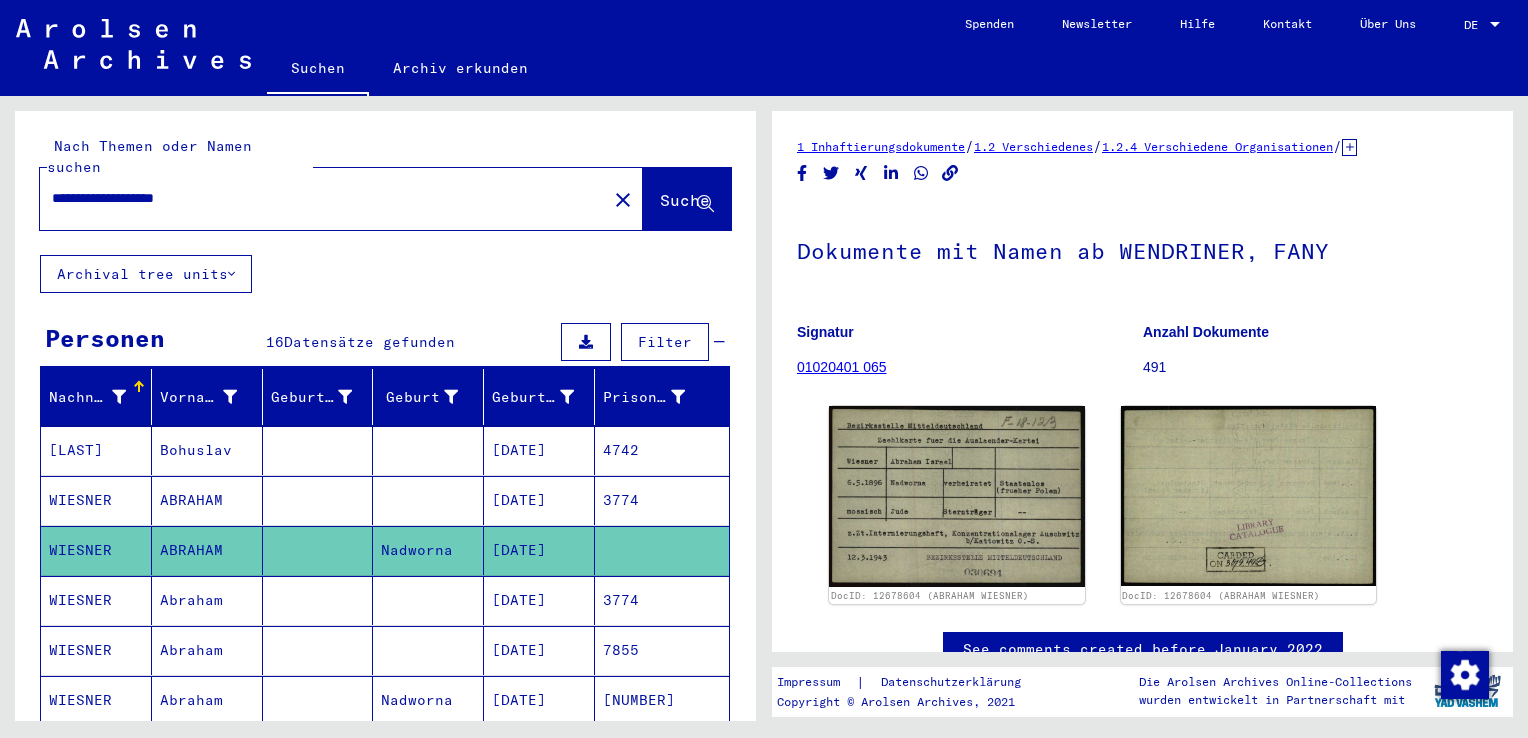 click on "[DATE]" at bounding box center (539, 650) 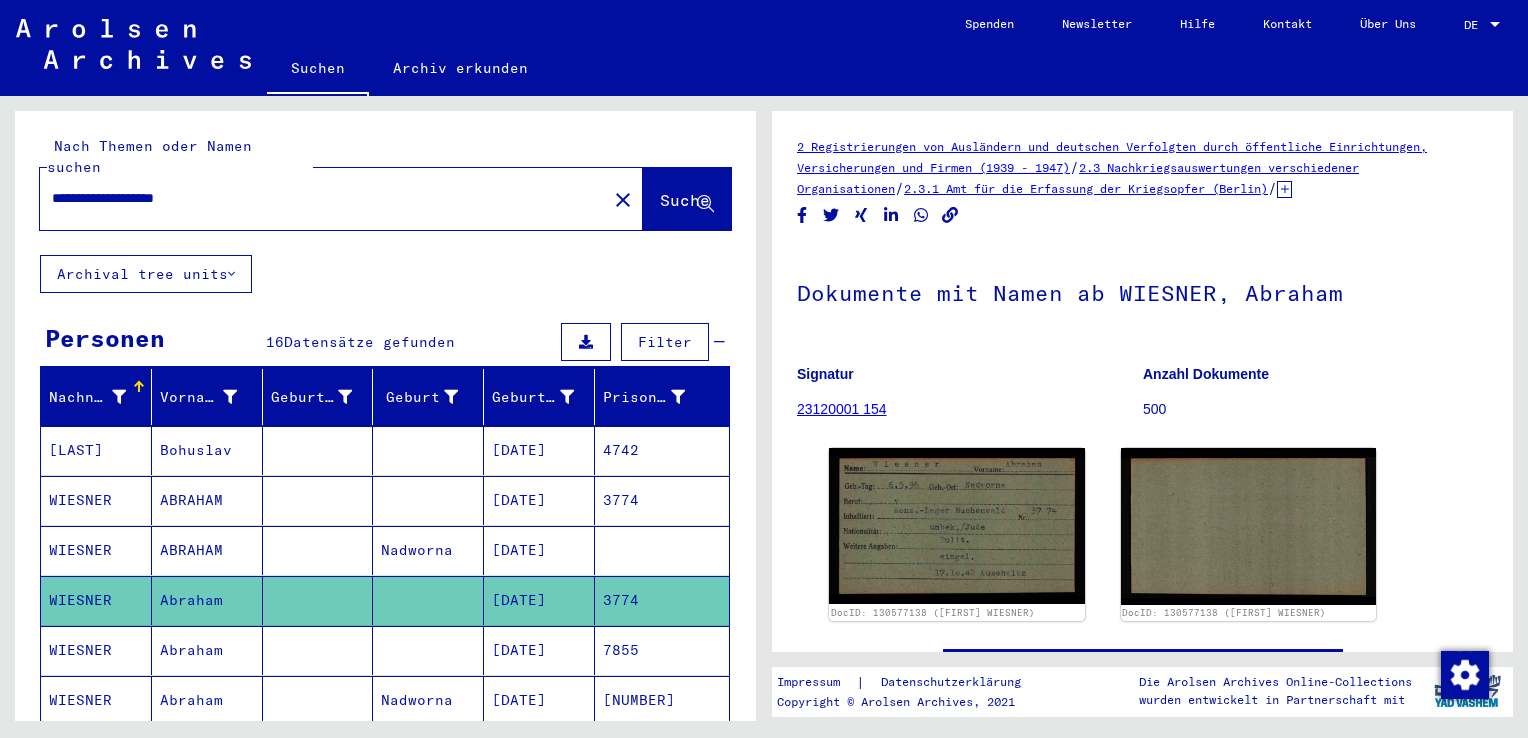 scroll, scrollTop: 0, scrollLeft: 0, axis: both 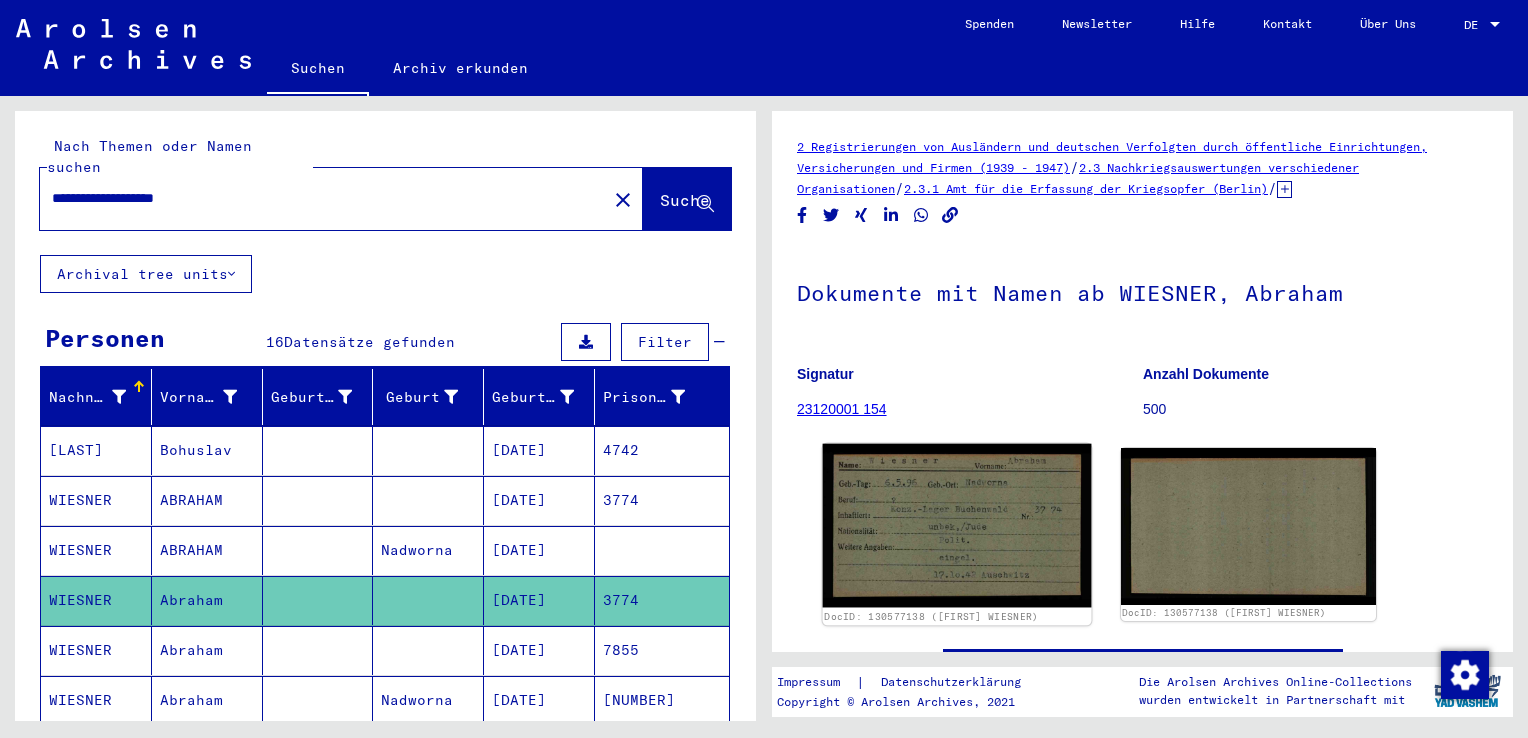 click 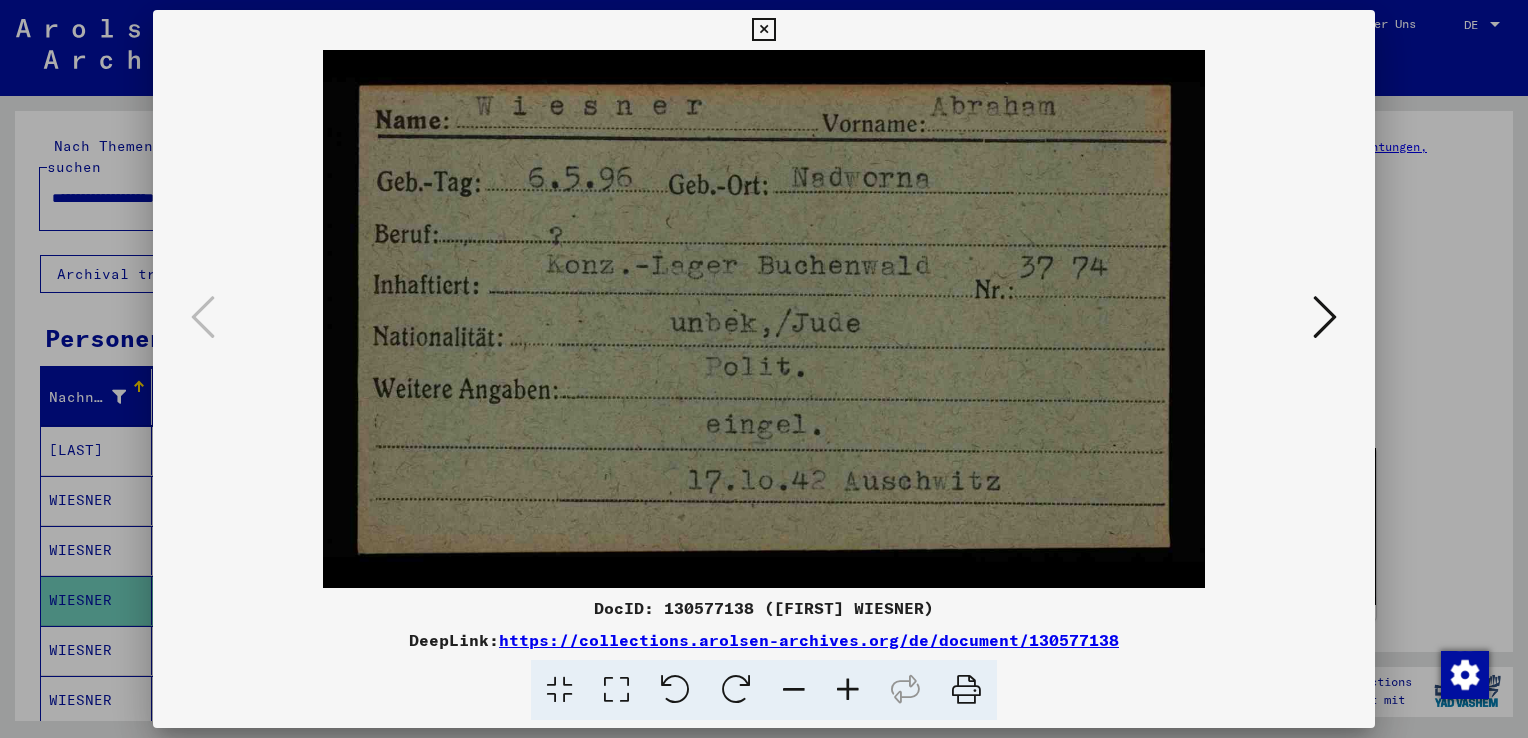 click at bounding box center (1325, 317) 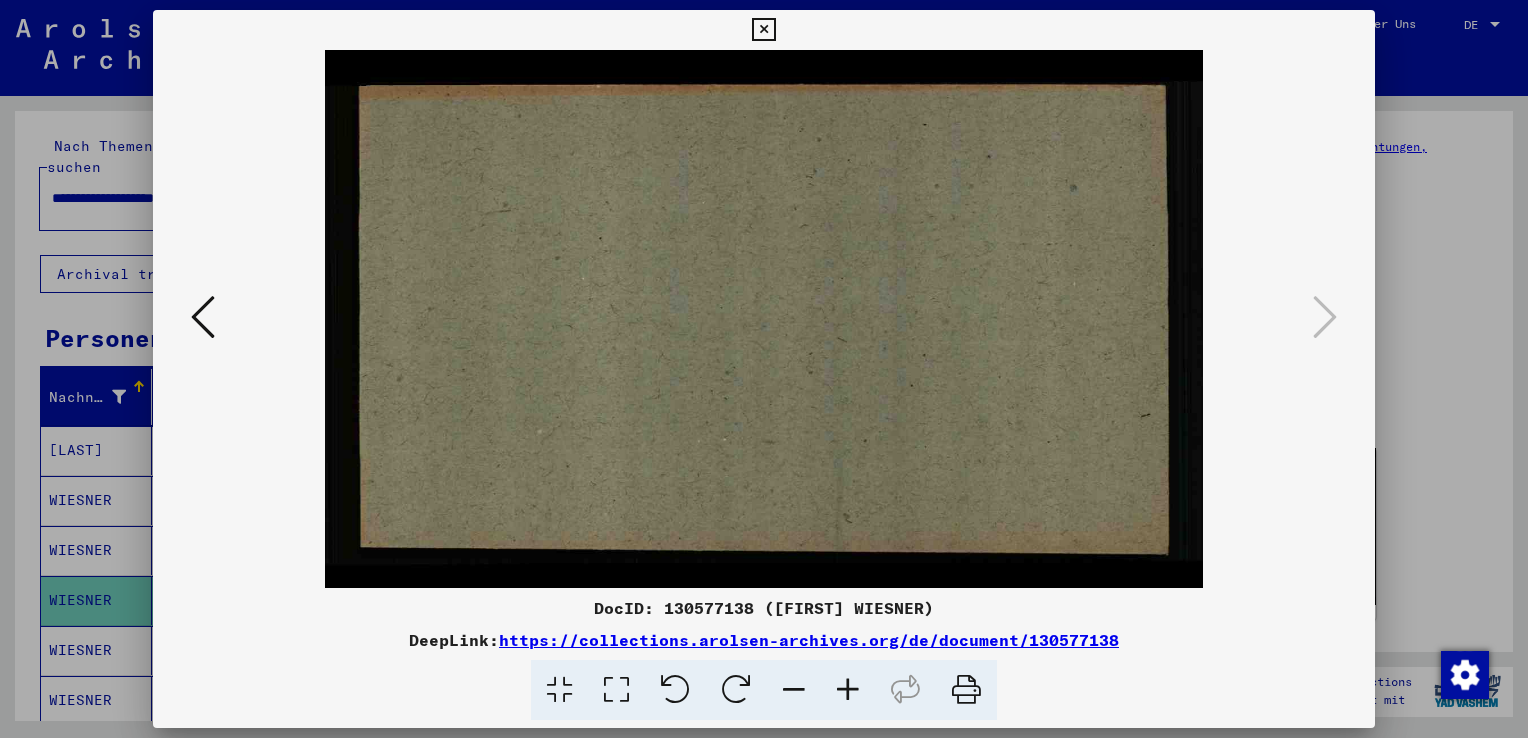 click at bounding box center [764, 369] 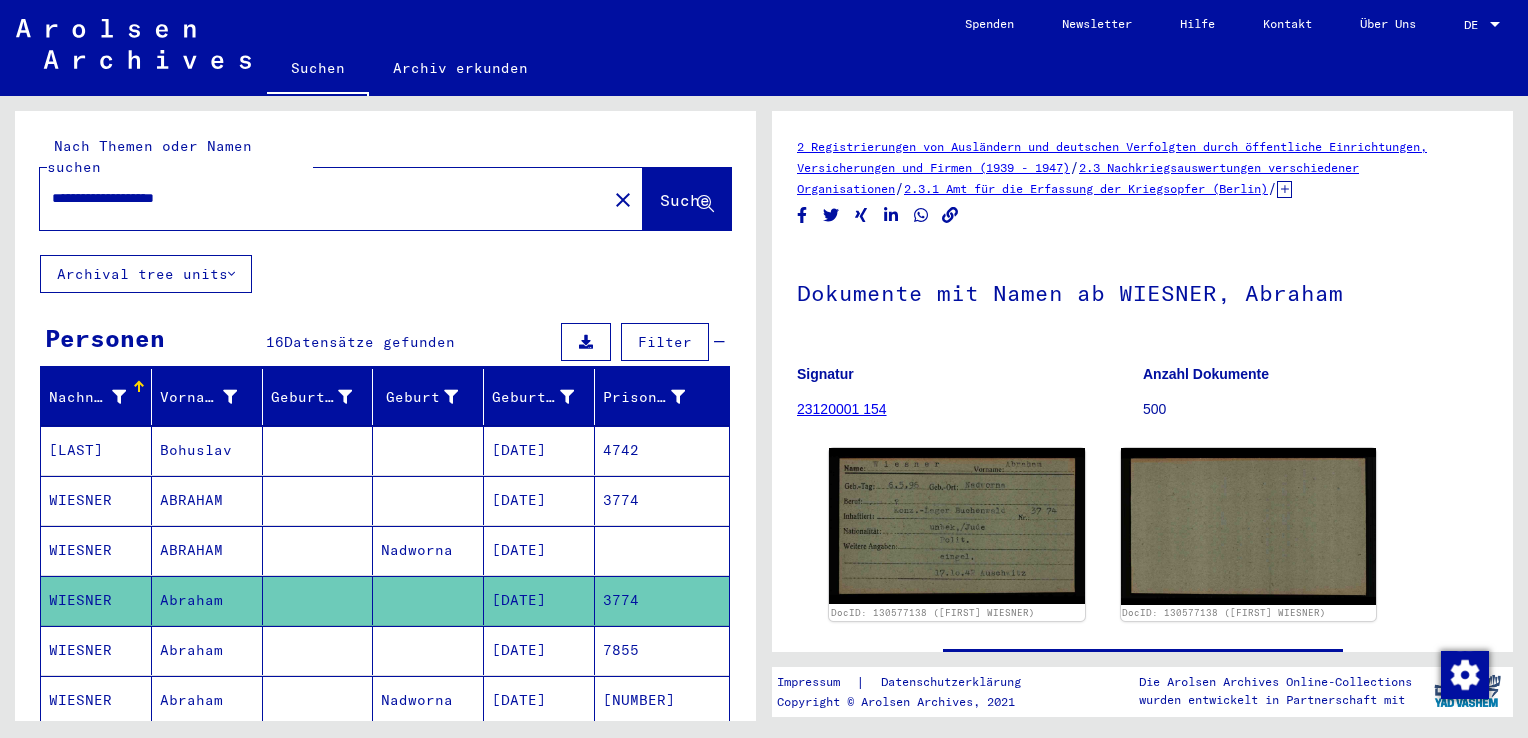 click on "[DATE]" at bounding box center (539, 700) 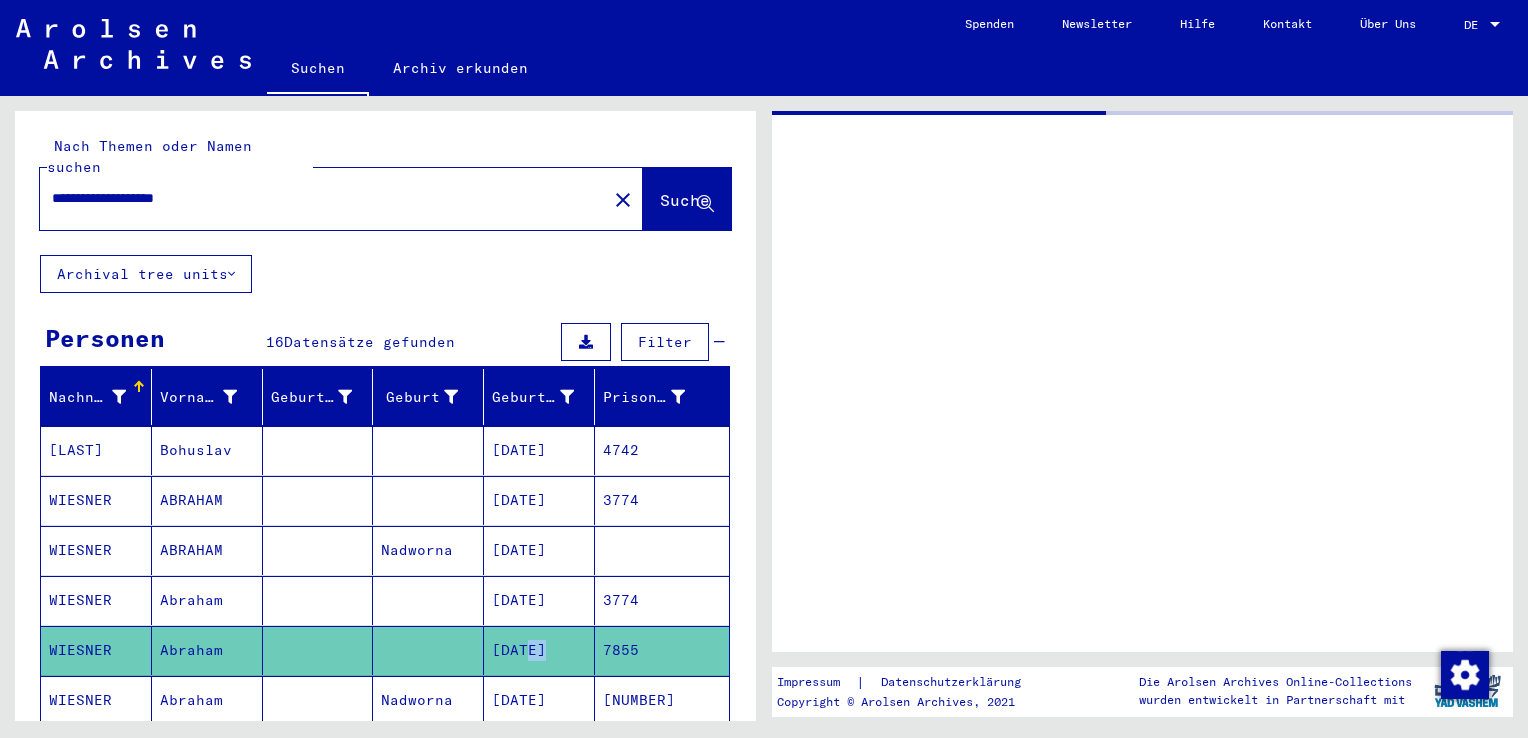 click on "[DATE]" 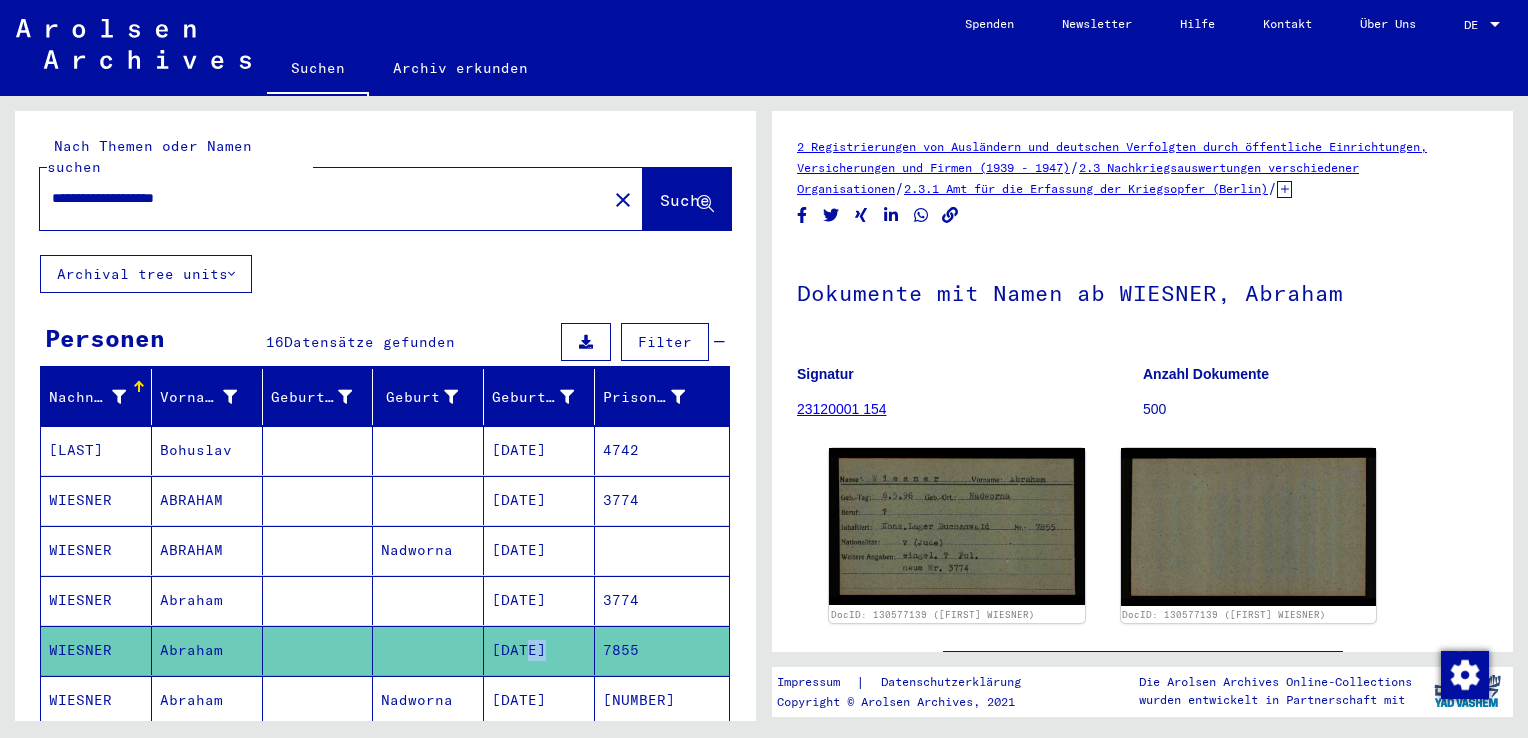 scroll, scrollTop: 0, scrollLeft: 0, axis: both 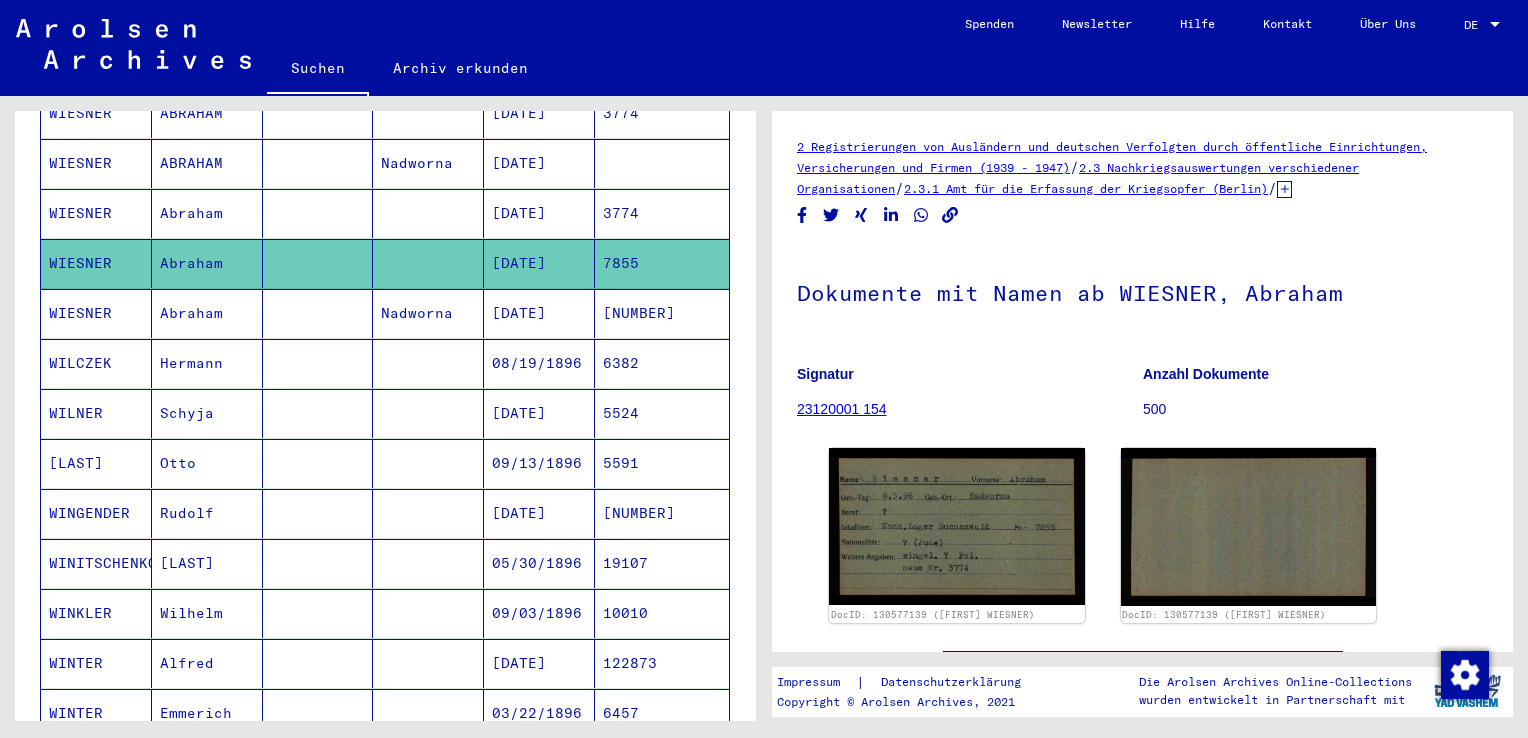 click on "[DATE]" at bounding box center [539, 363] 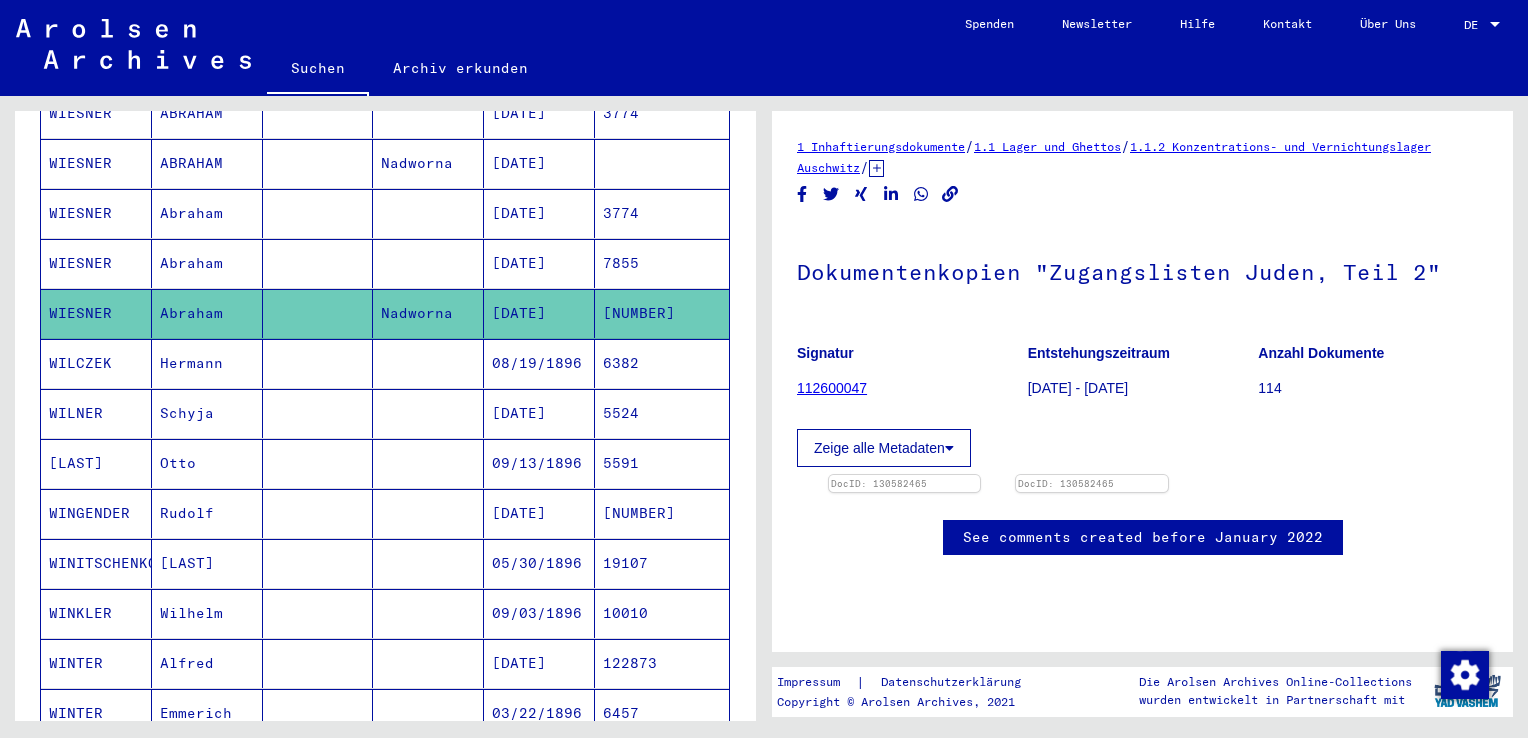 scroll, scrollTop: 0, scrollLeft: 0, axis: both 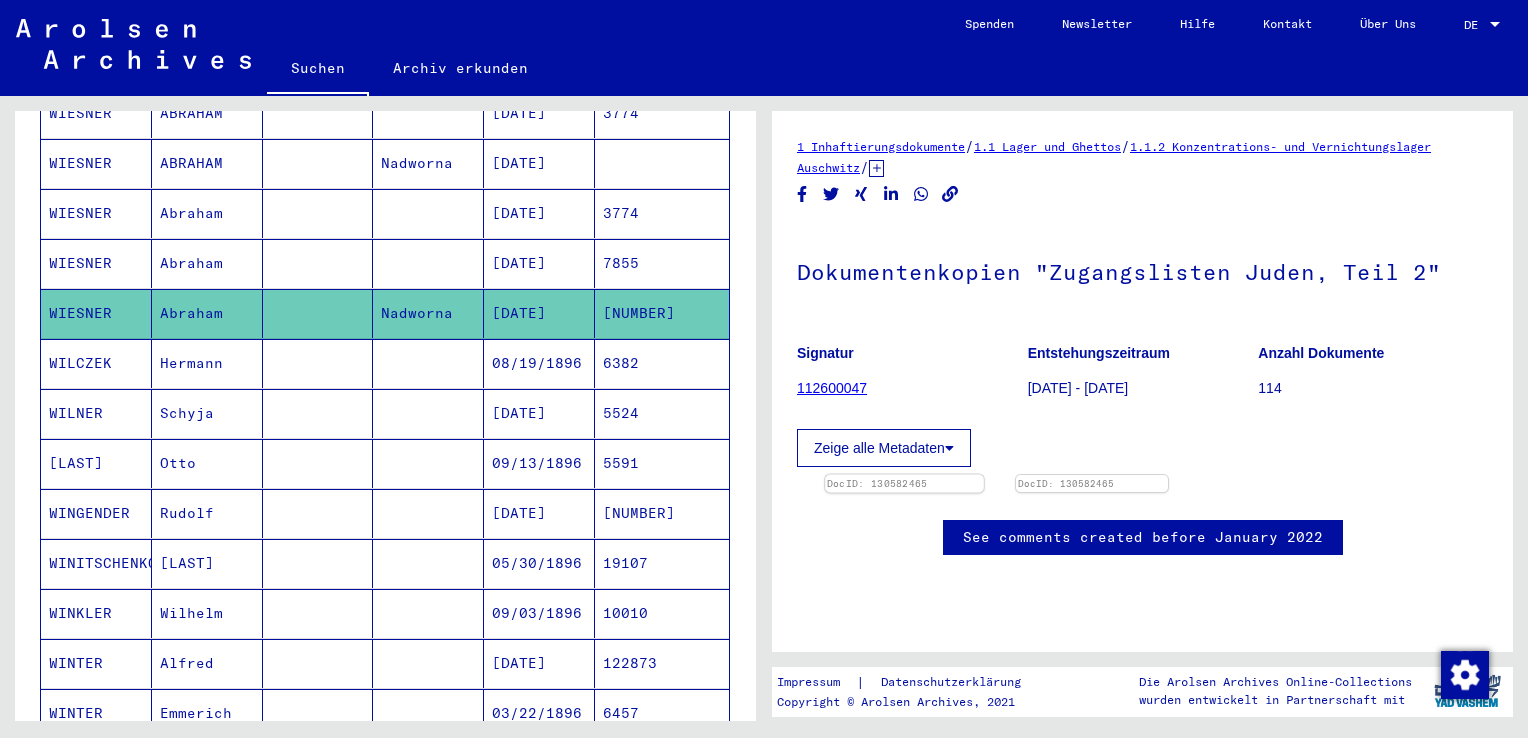 click 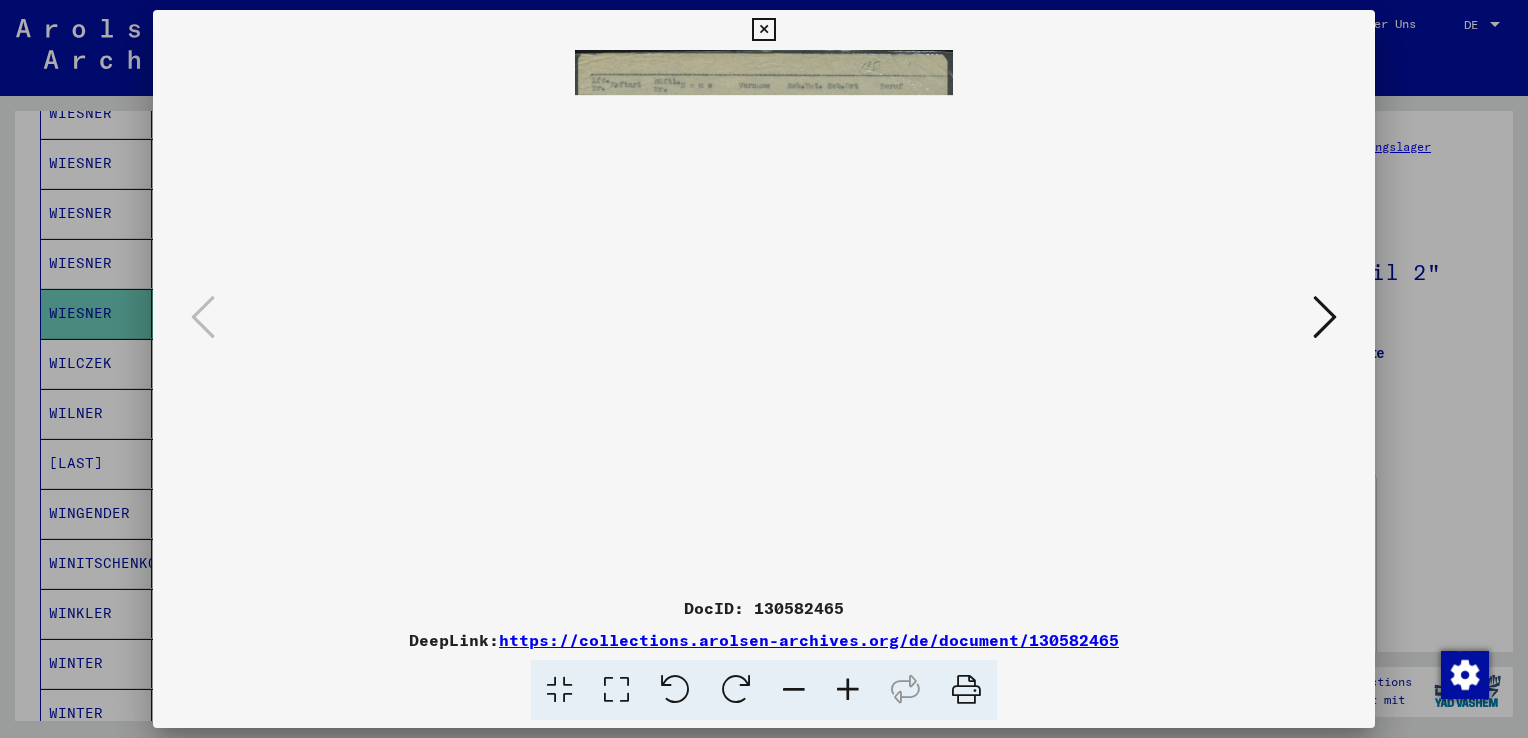 click at bounding box center (764, 369) 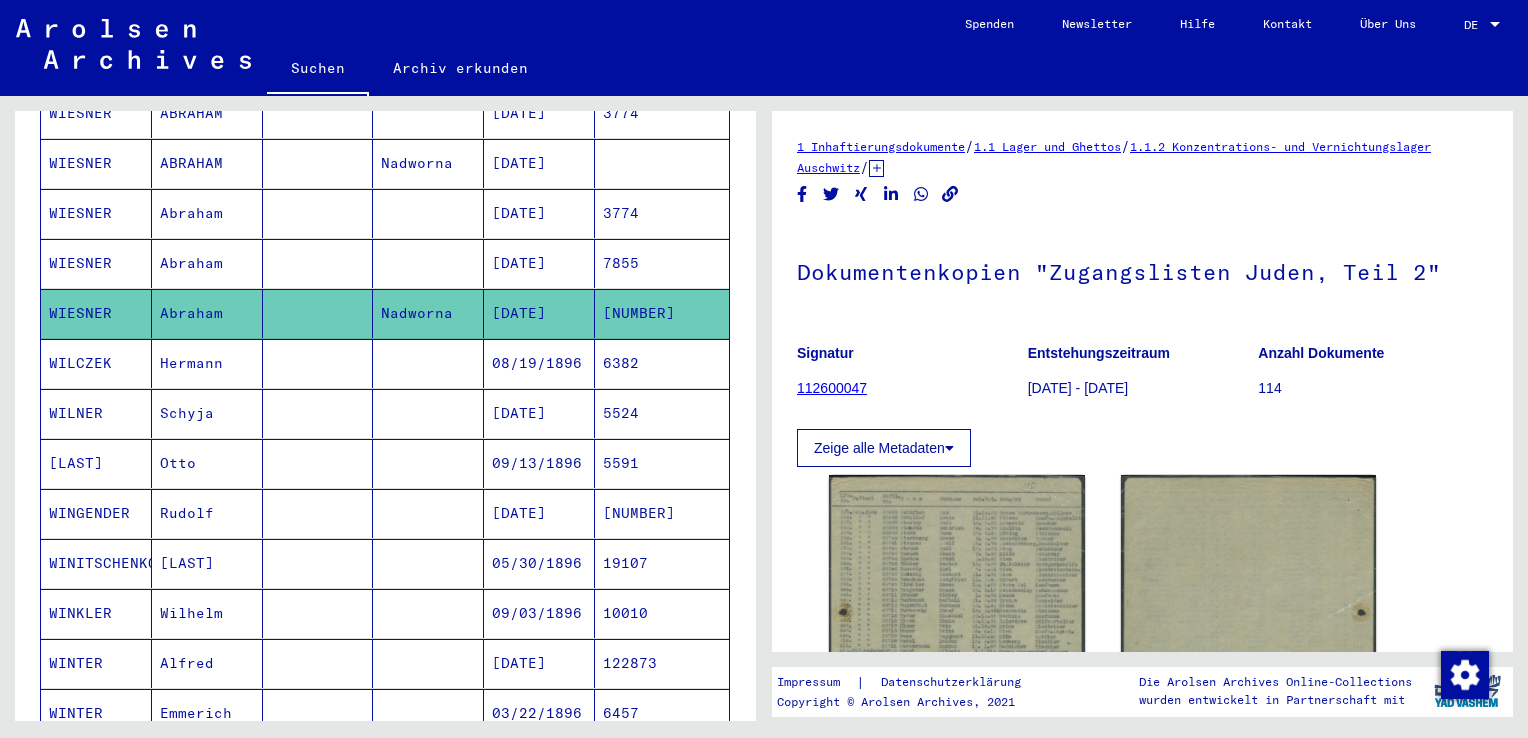 scroll, scrollTop: 934, scrollLeft: 0, axis: vertical 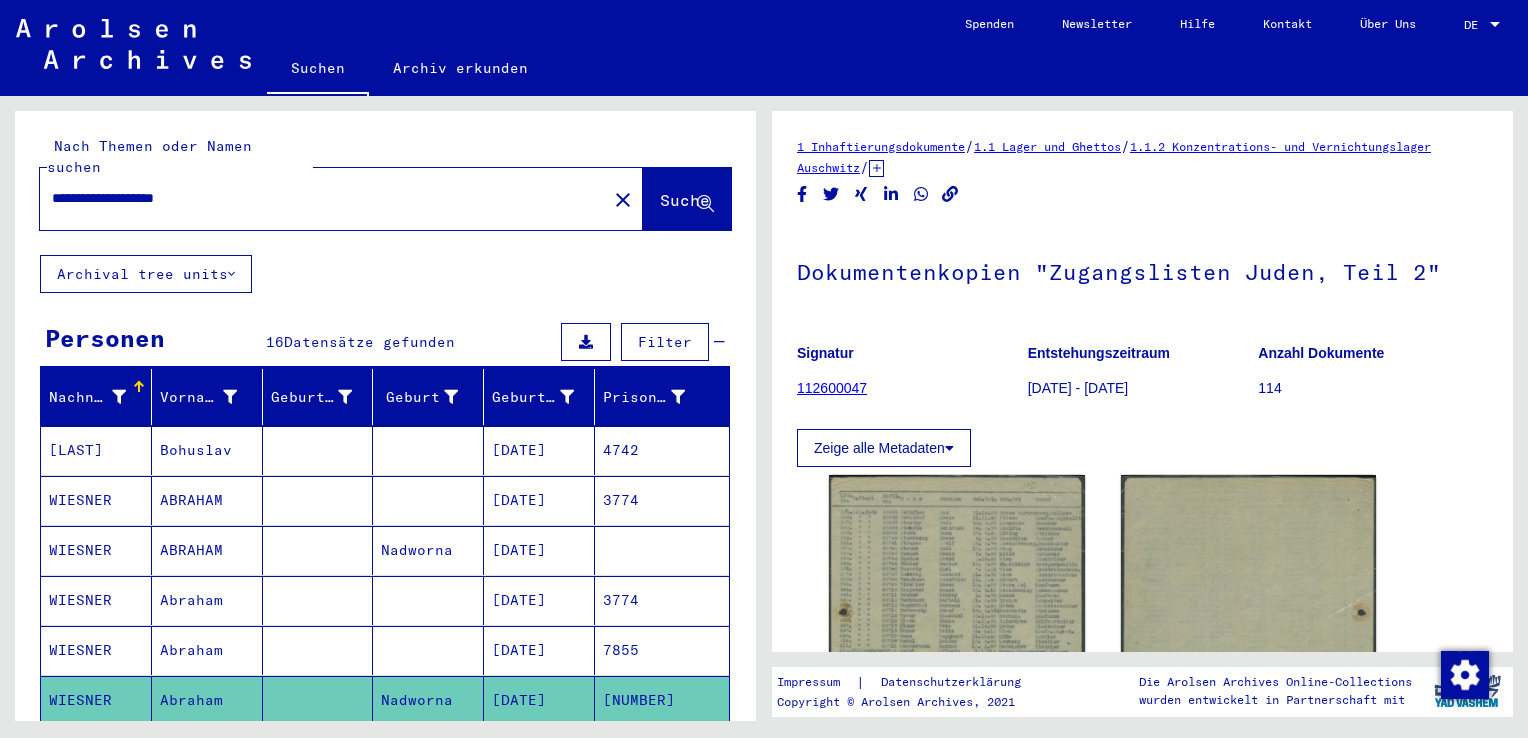 drag, startPoint x: 233, startPoint y: 177, endPoint x: -4, endPoint y: 168, distance: 237.17082 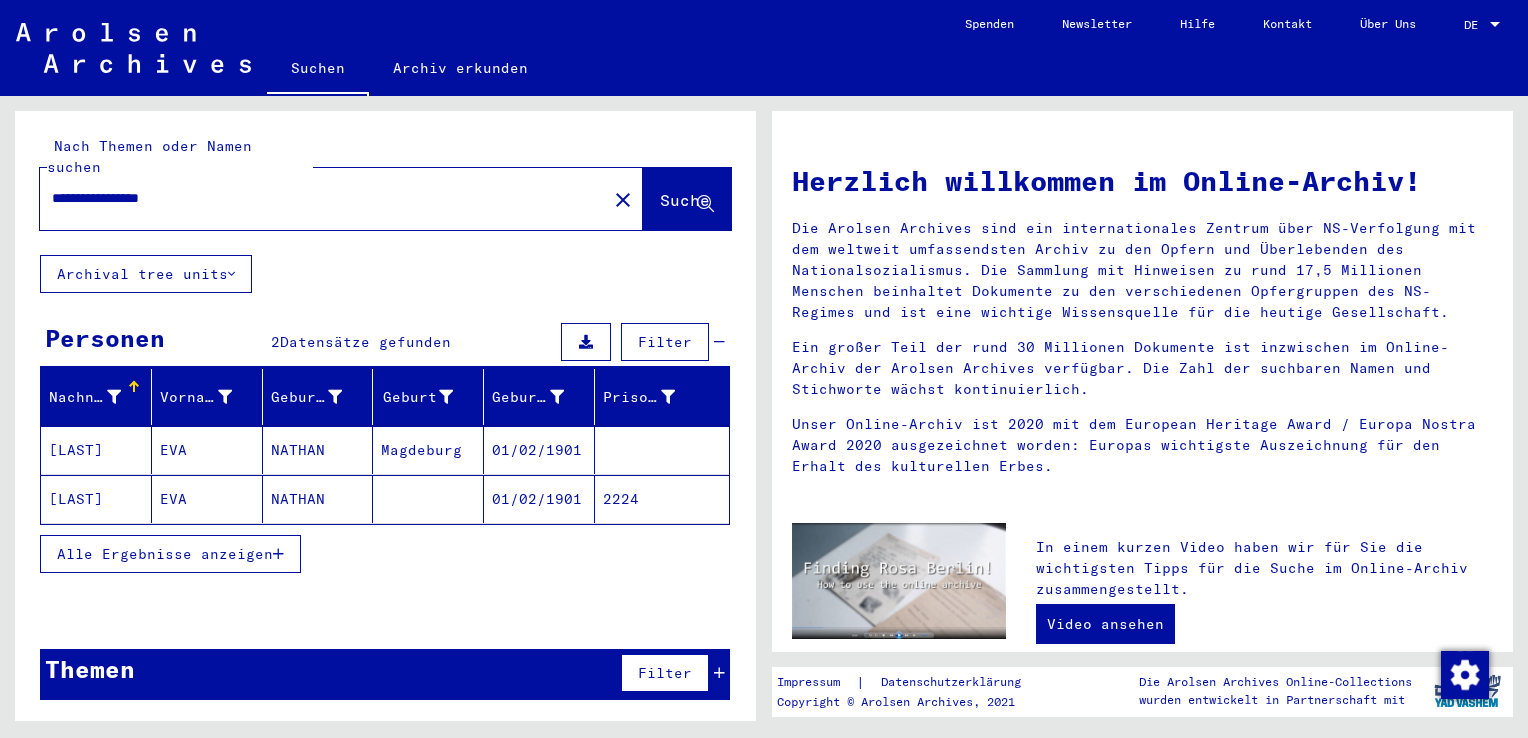click on "01/02/1901" at bounding box center [539, 499] 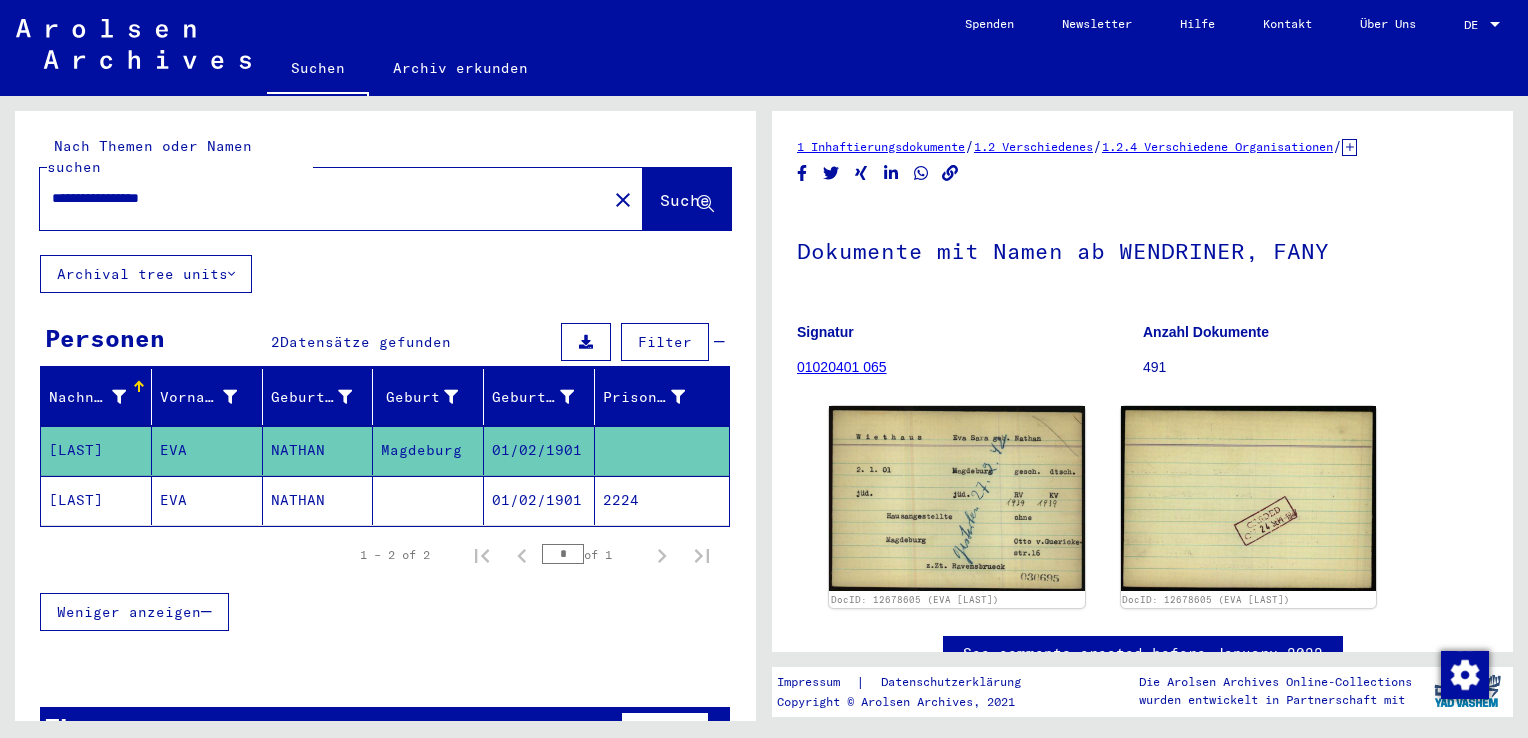 scroll, scrollTop: 0, scrollLeft: 0, axis: both 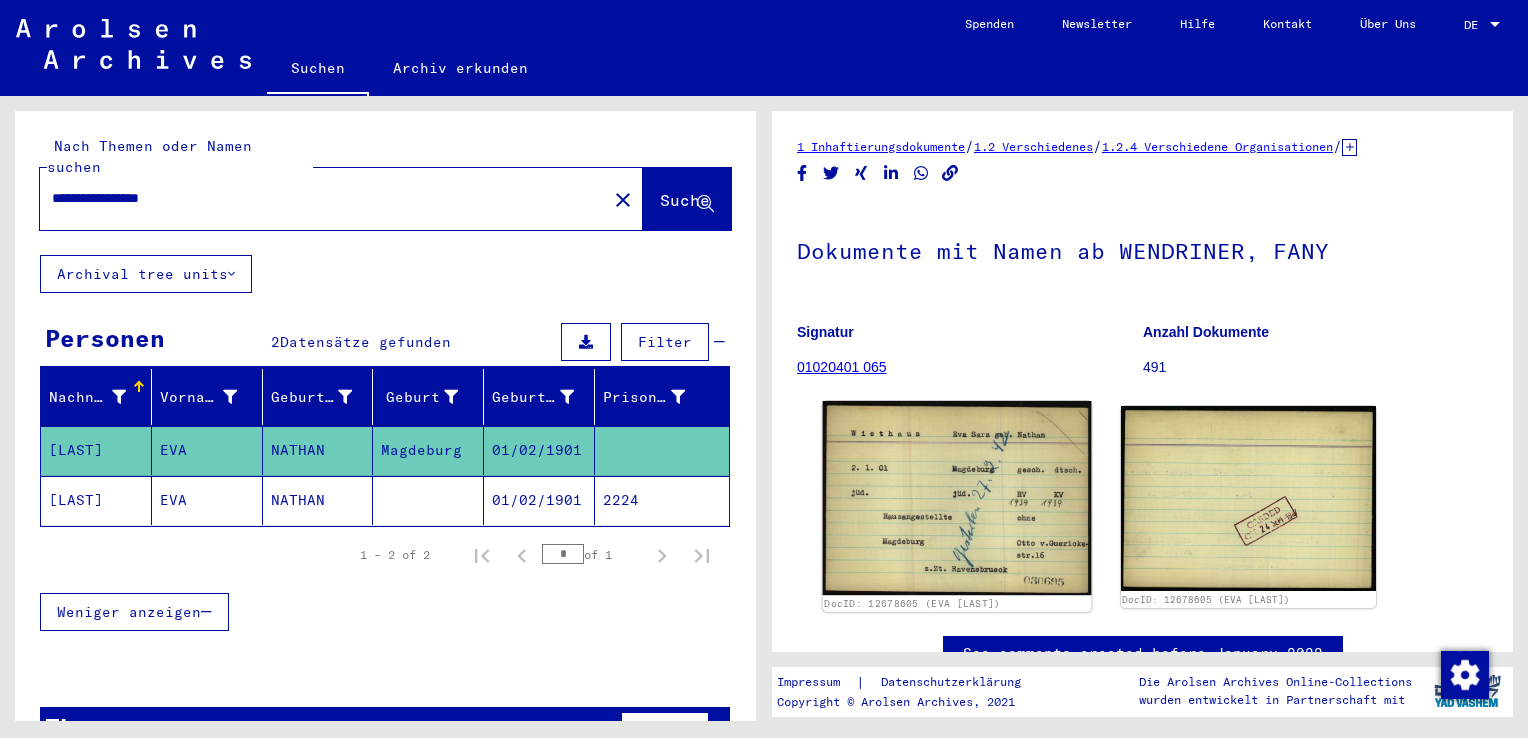 click 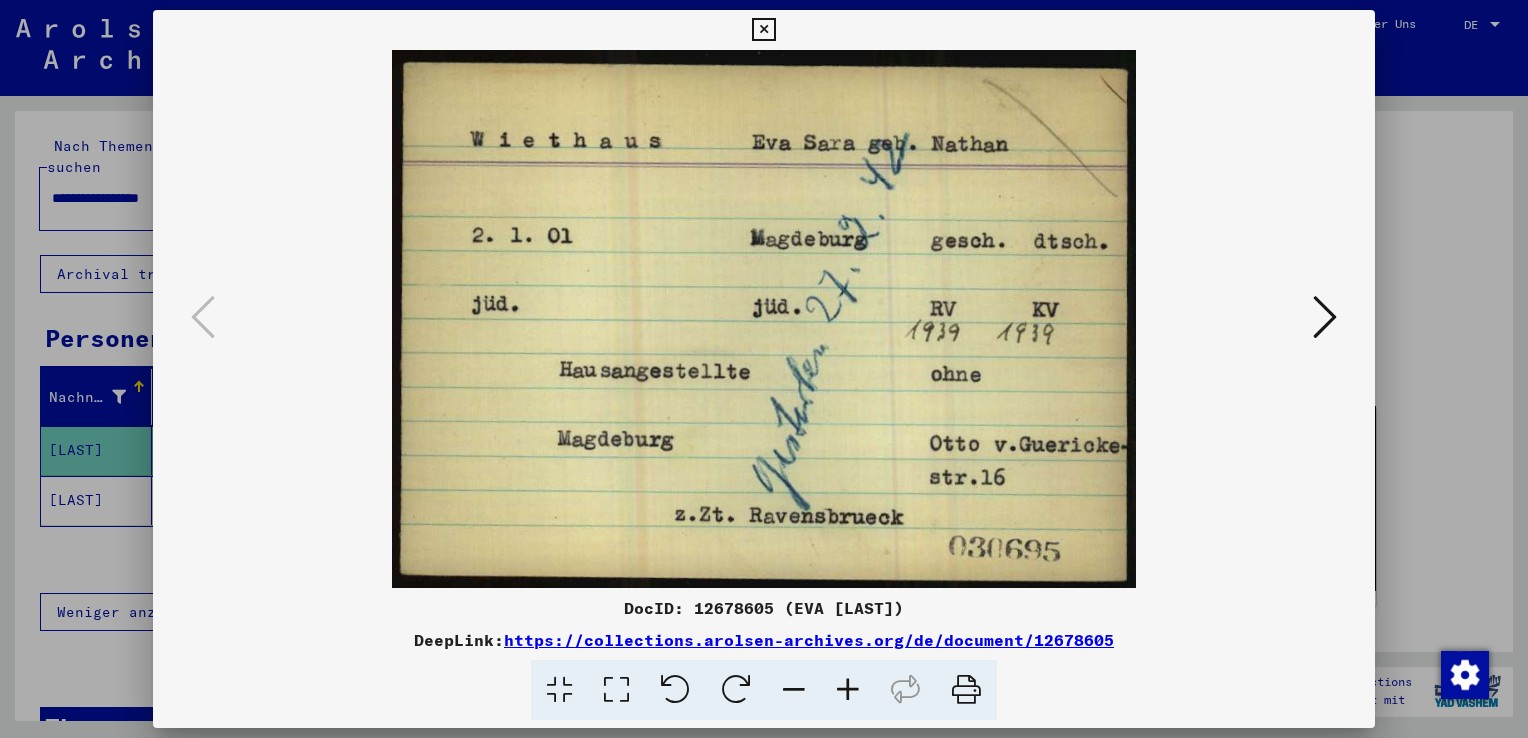 click at bounding box center (764, 369) 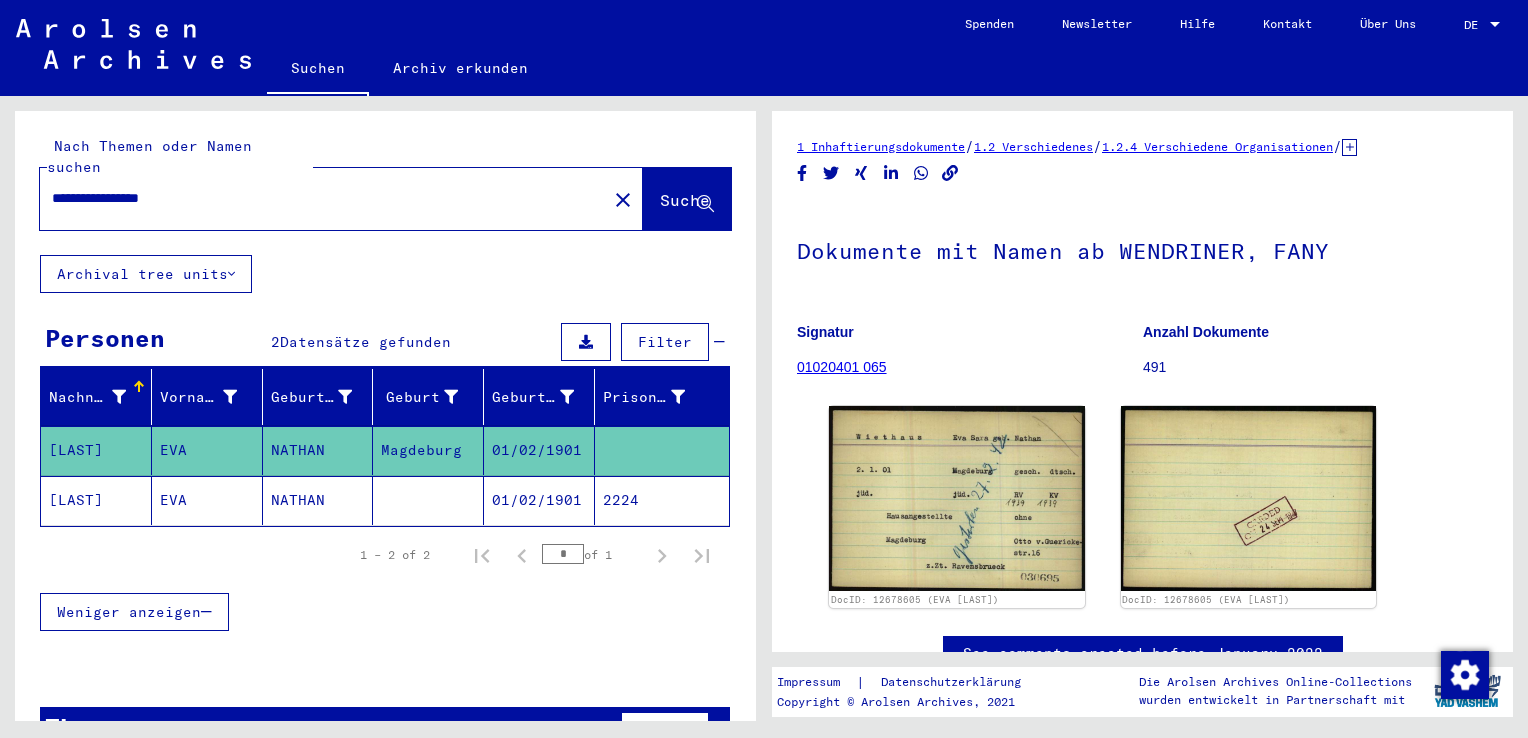 click on "01/02/1901" 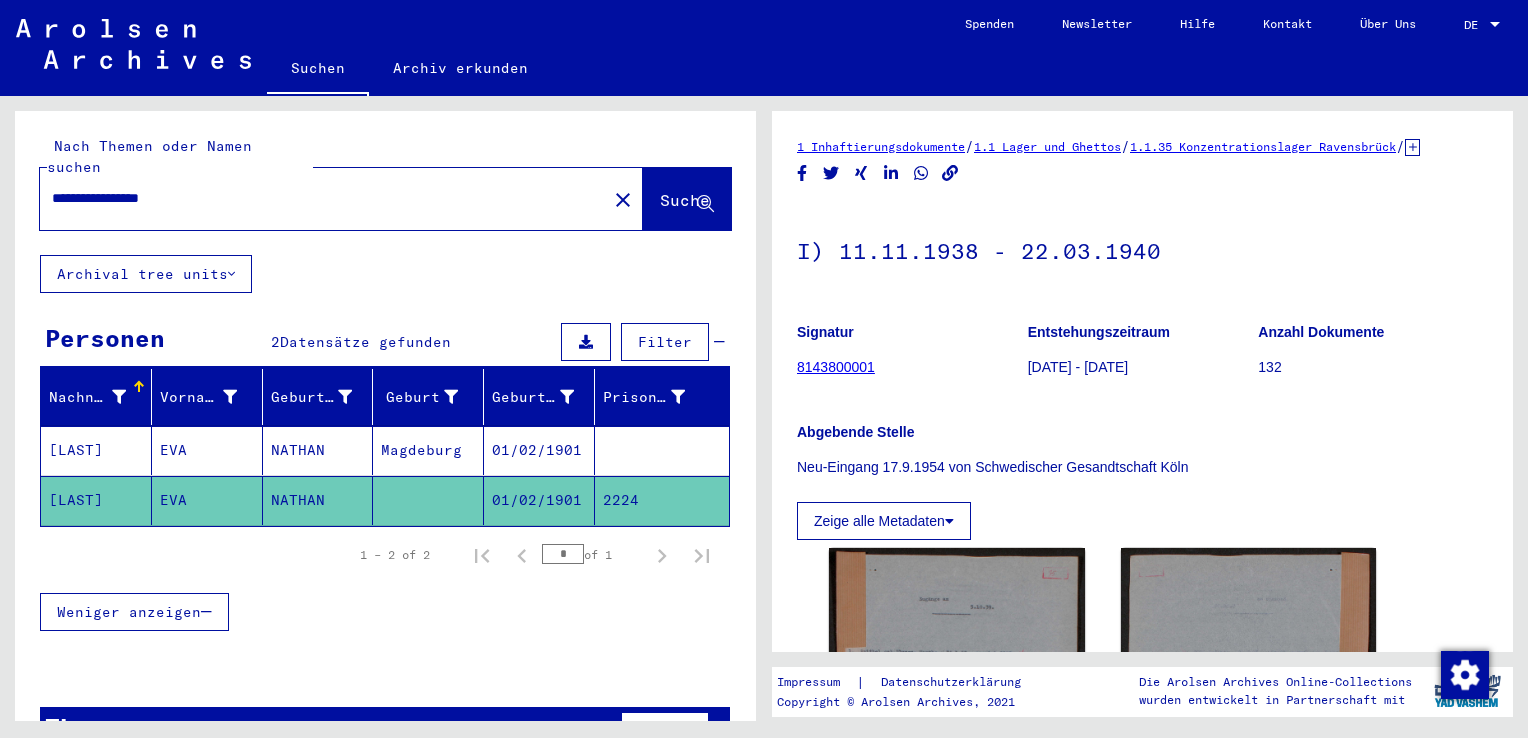 scroll, scrollTop: 0, scrollLeft: 0, axis: both 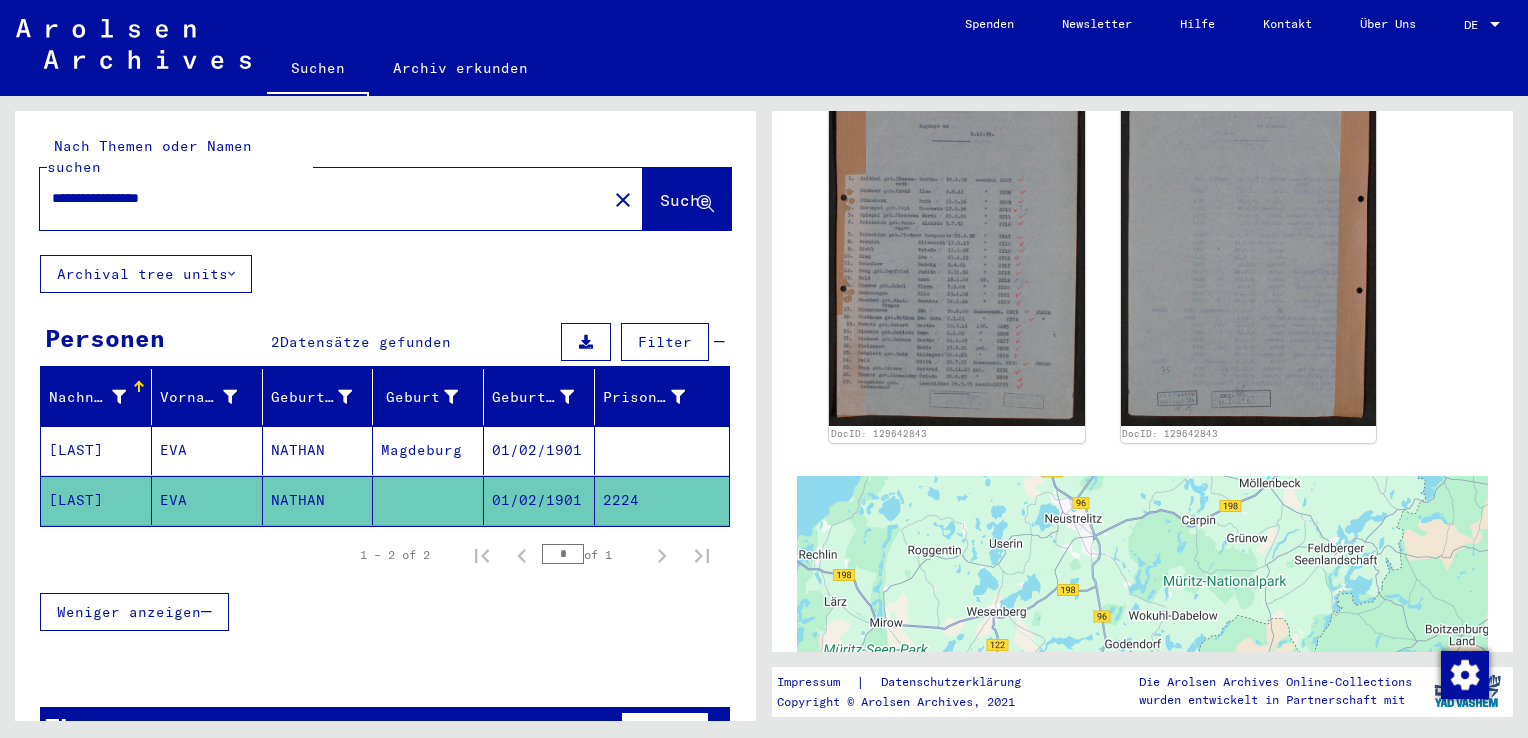 click on "01/02/1901" at bounding box center [539, 500] 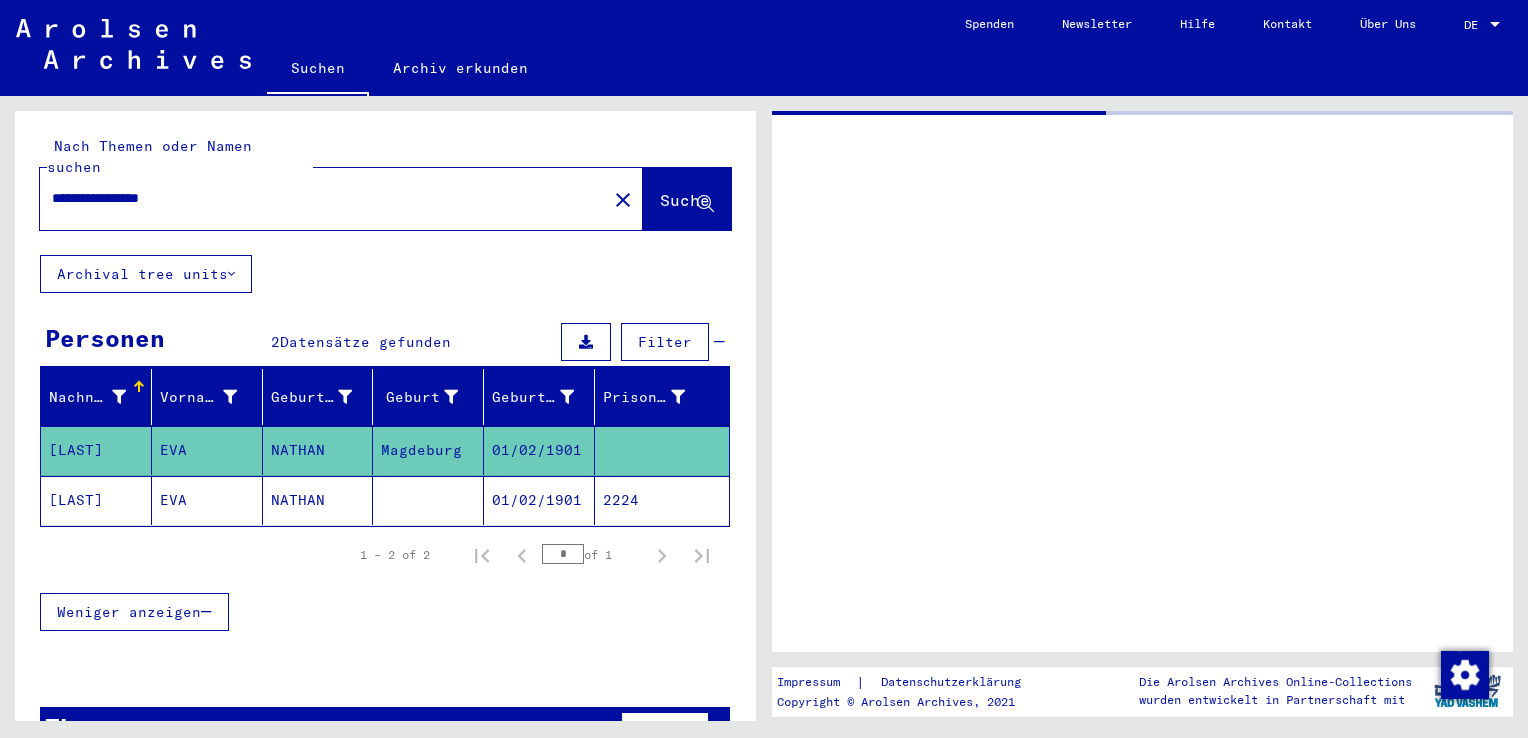 scroll, scrollTop: 0, scrollLeft: 0, axis: both 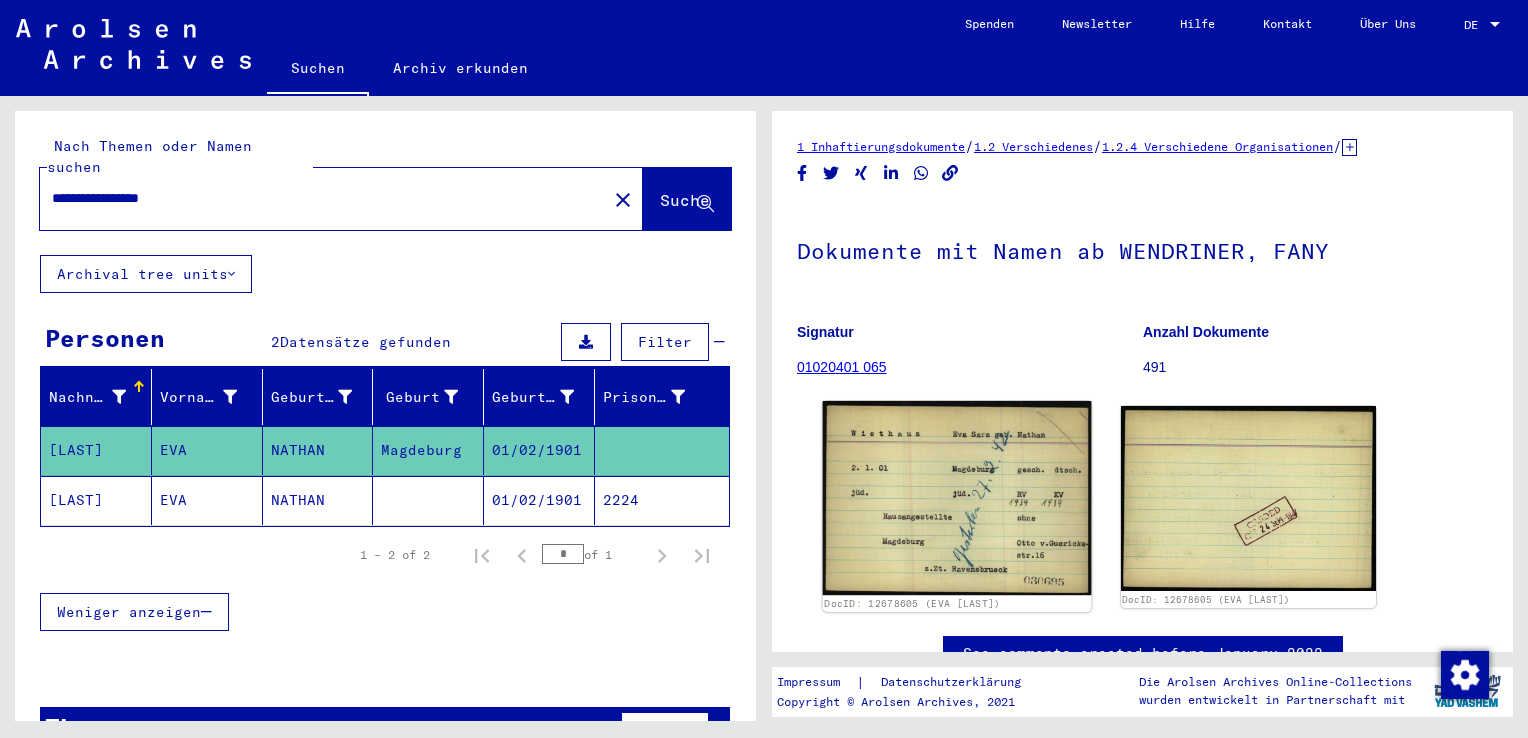 click 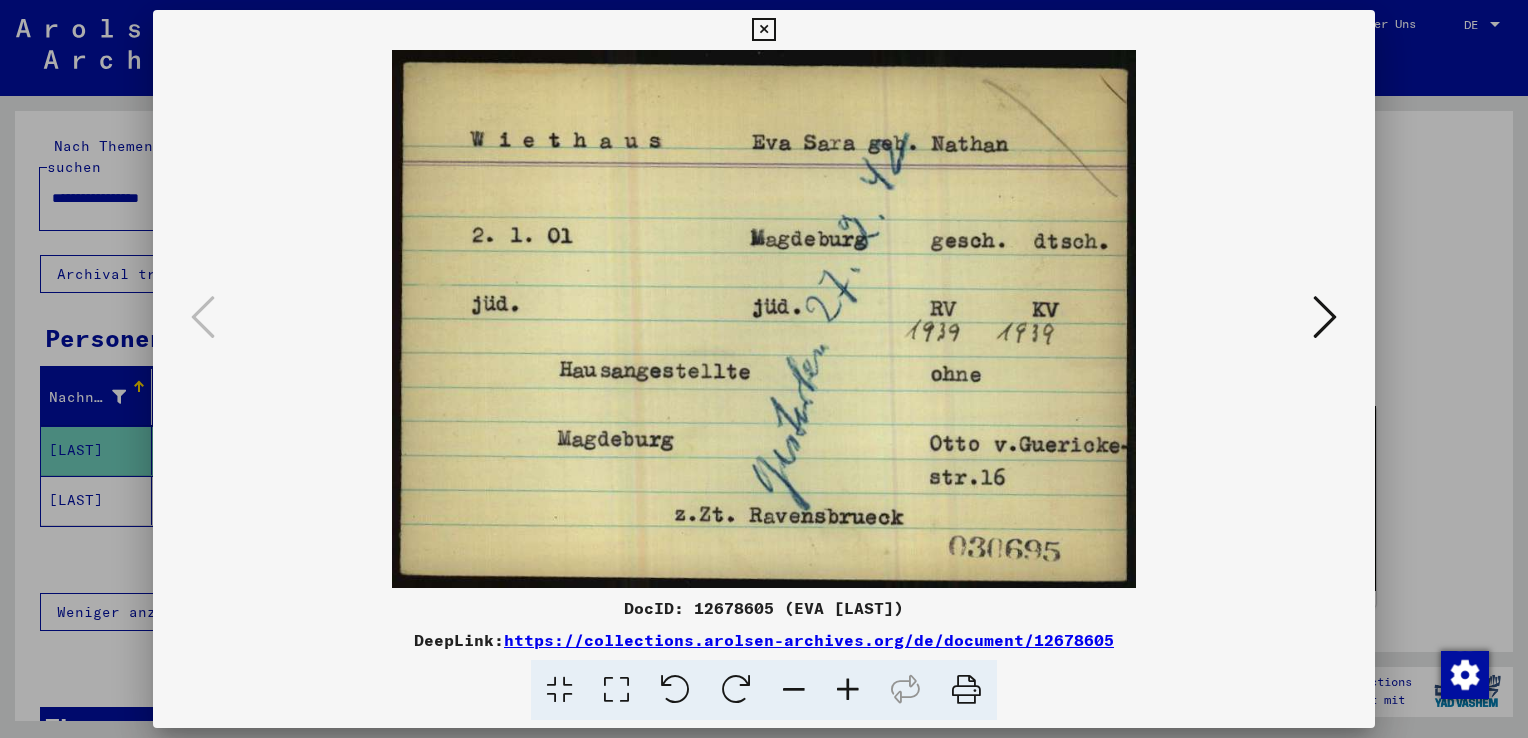 click at bounding box center [764, 319] 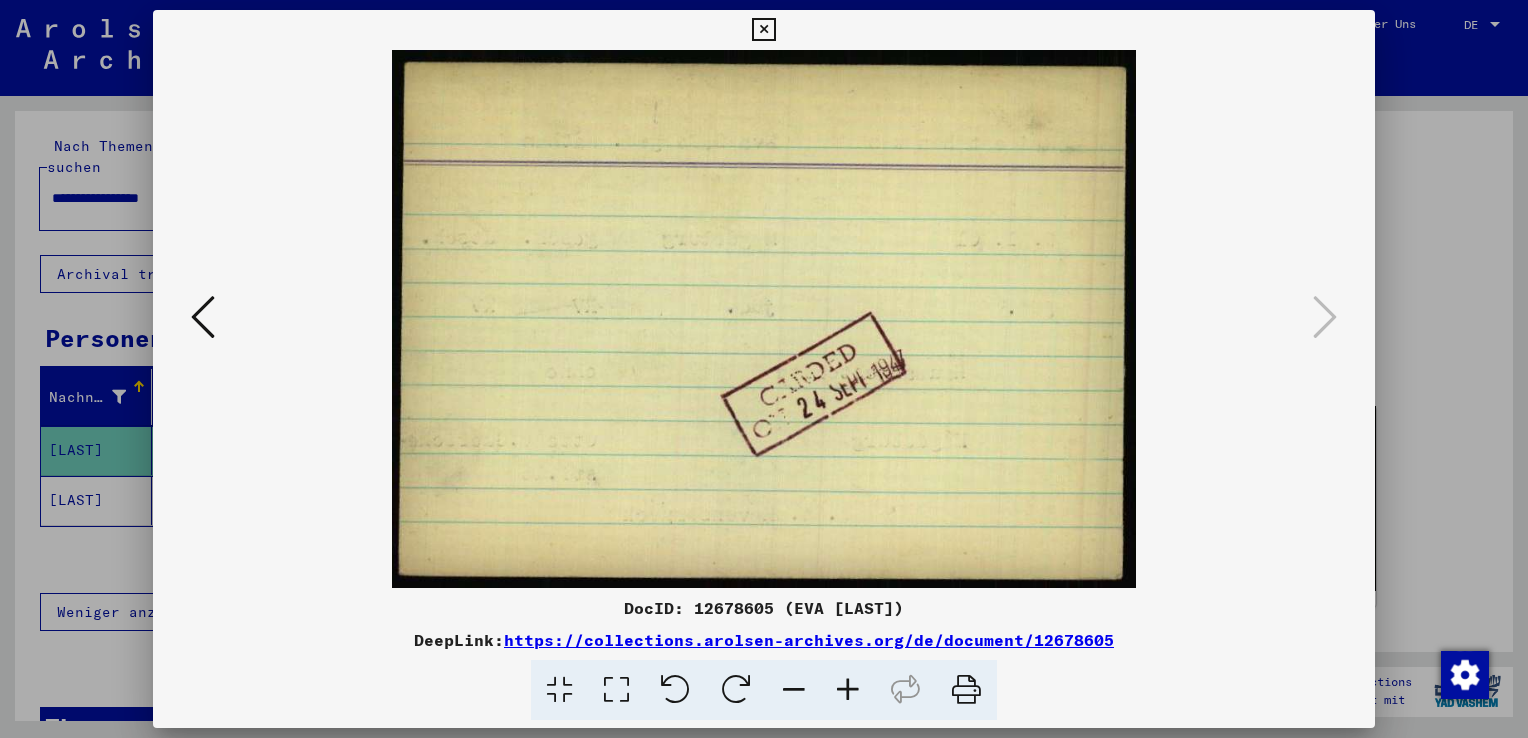 click at bounding box center (764, 369) 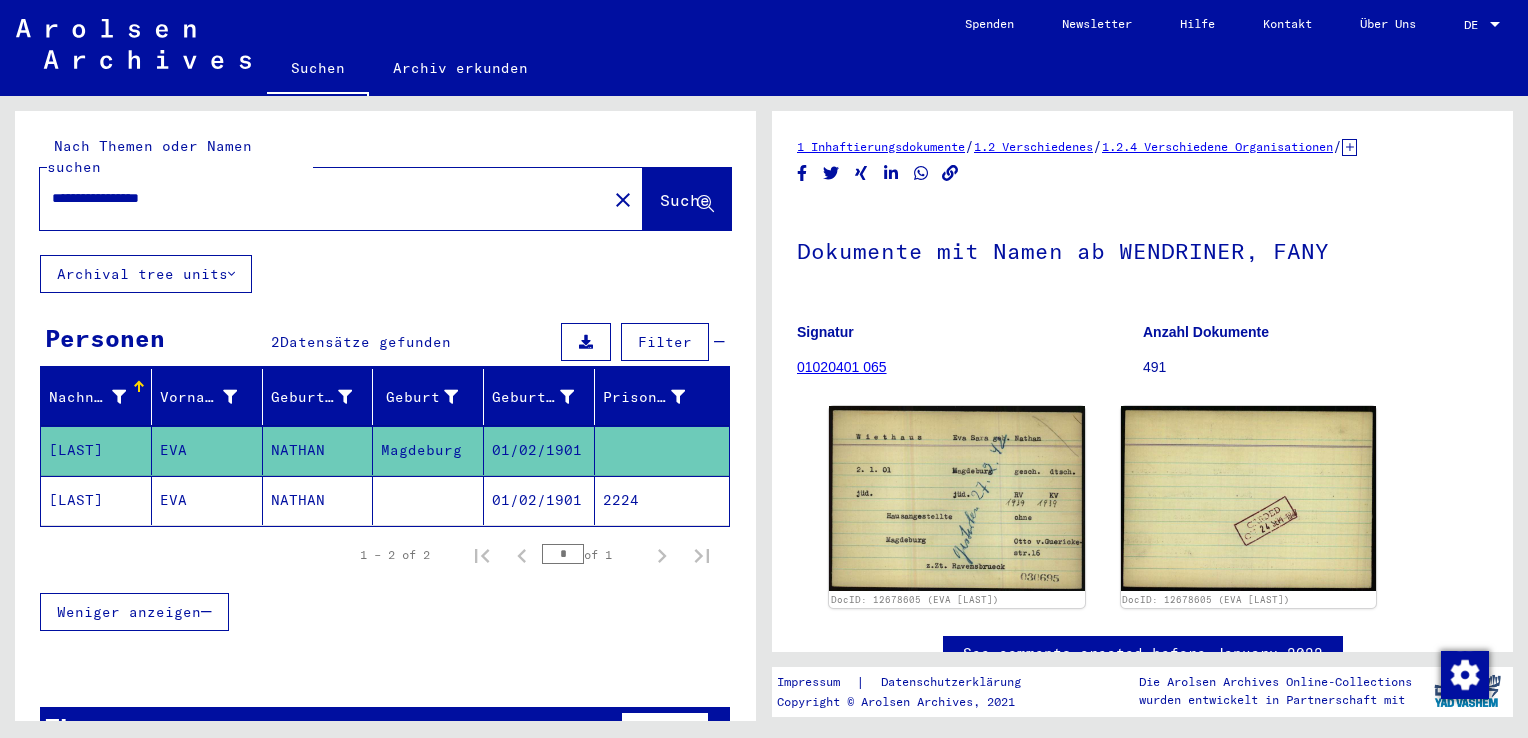 click on "01/02/1901" 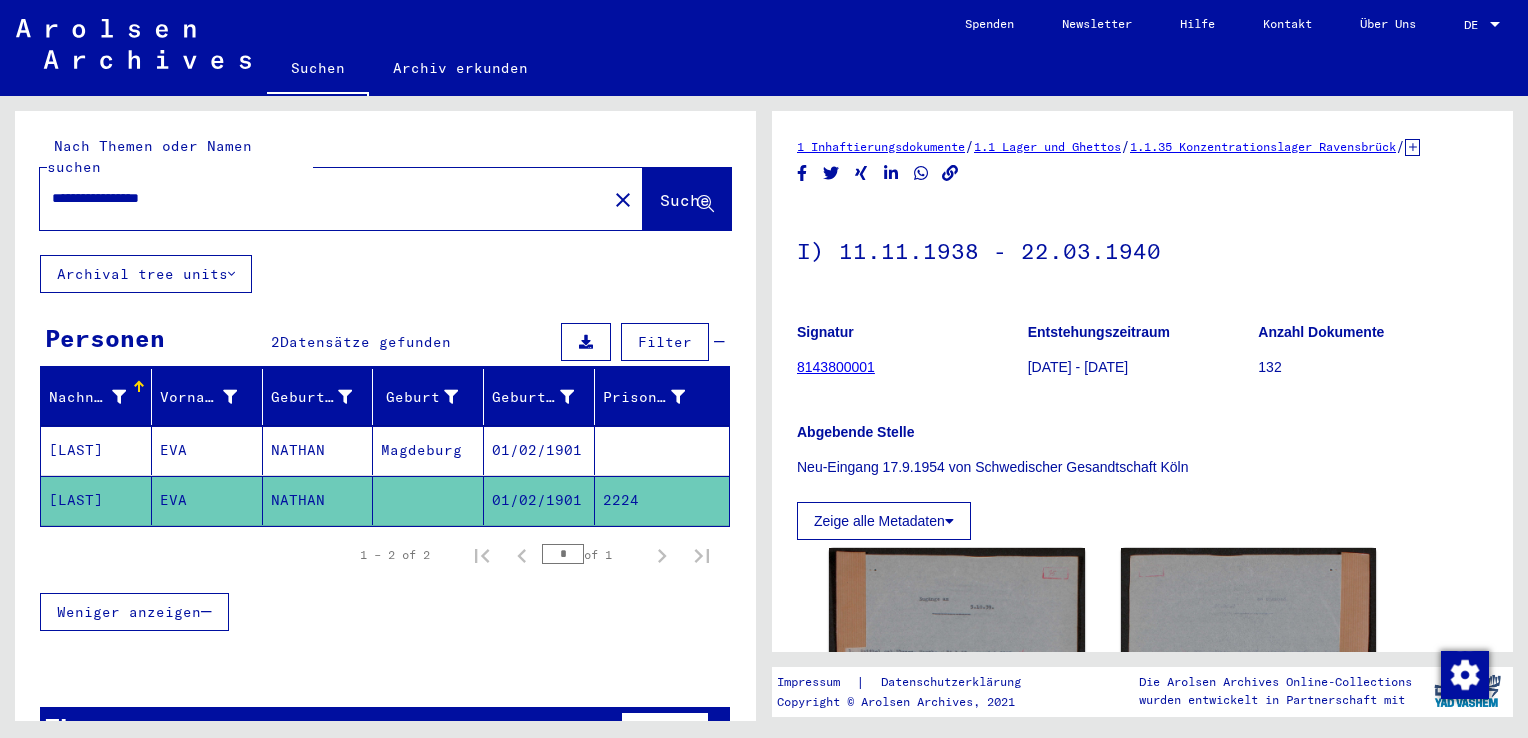 scroll, scrollTop: 0, scrollLeft: 0, axis: both 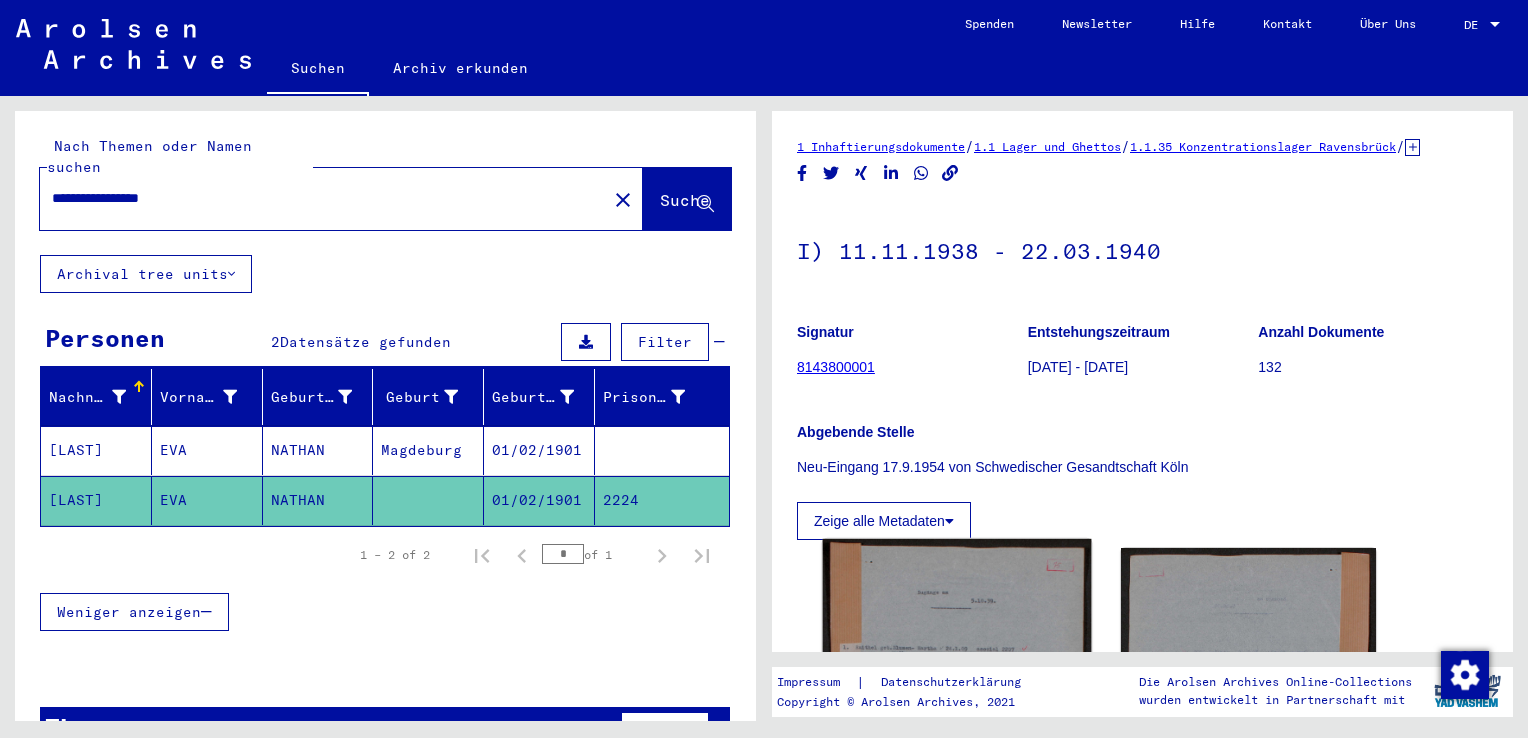 click 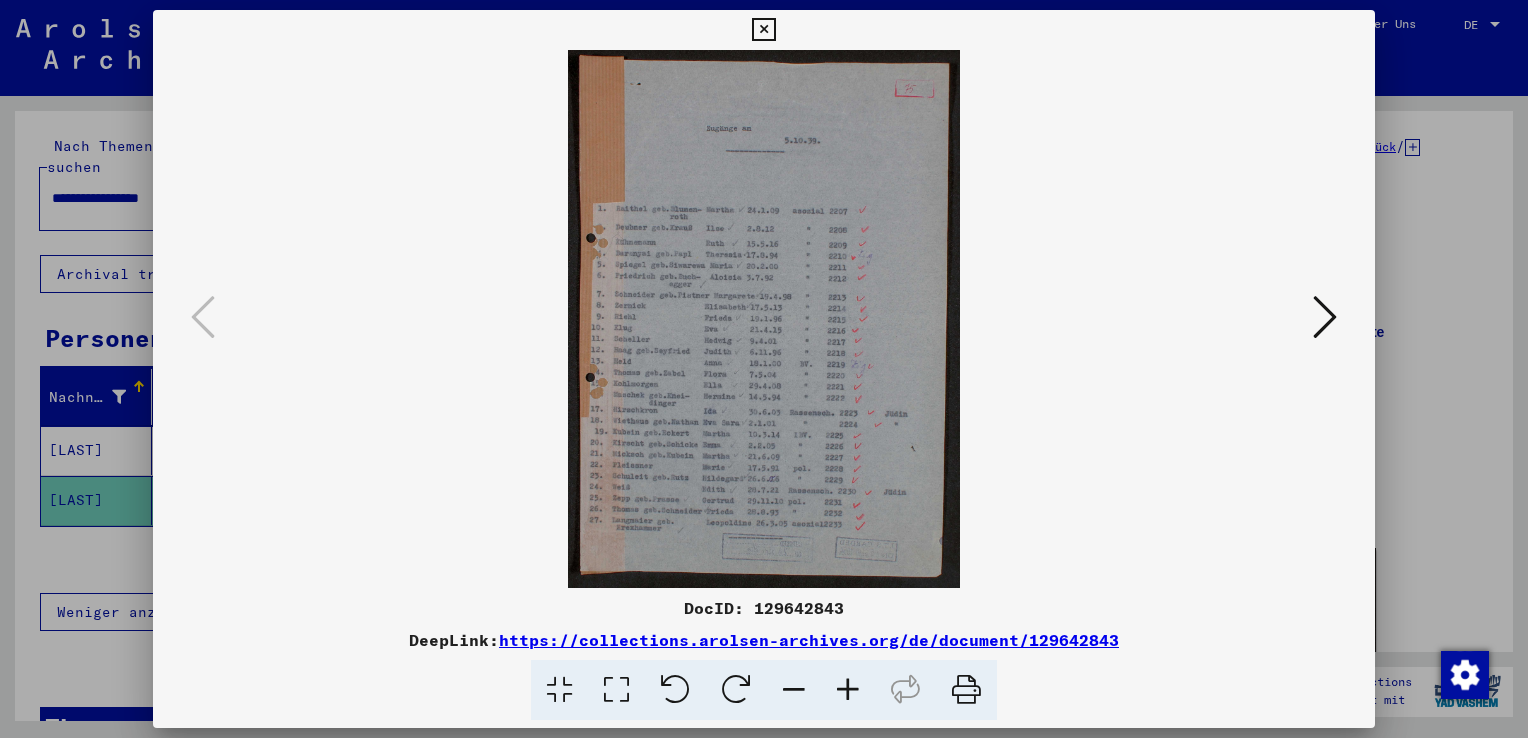 drag, startPoint x: 1239, startPoint y: 352, endPoint x: 1332, endPoint y: 317, distance: 99.368004 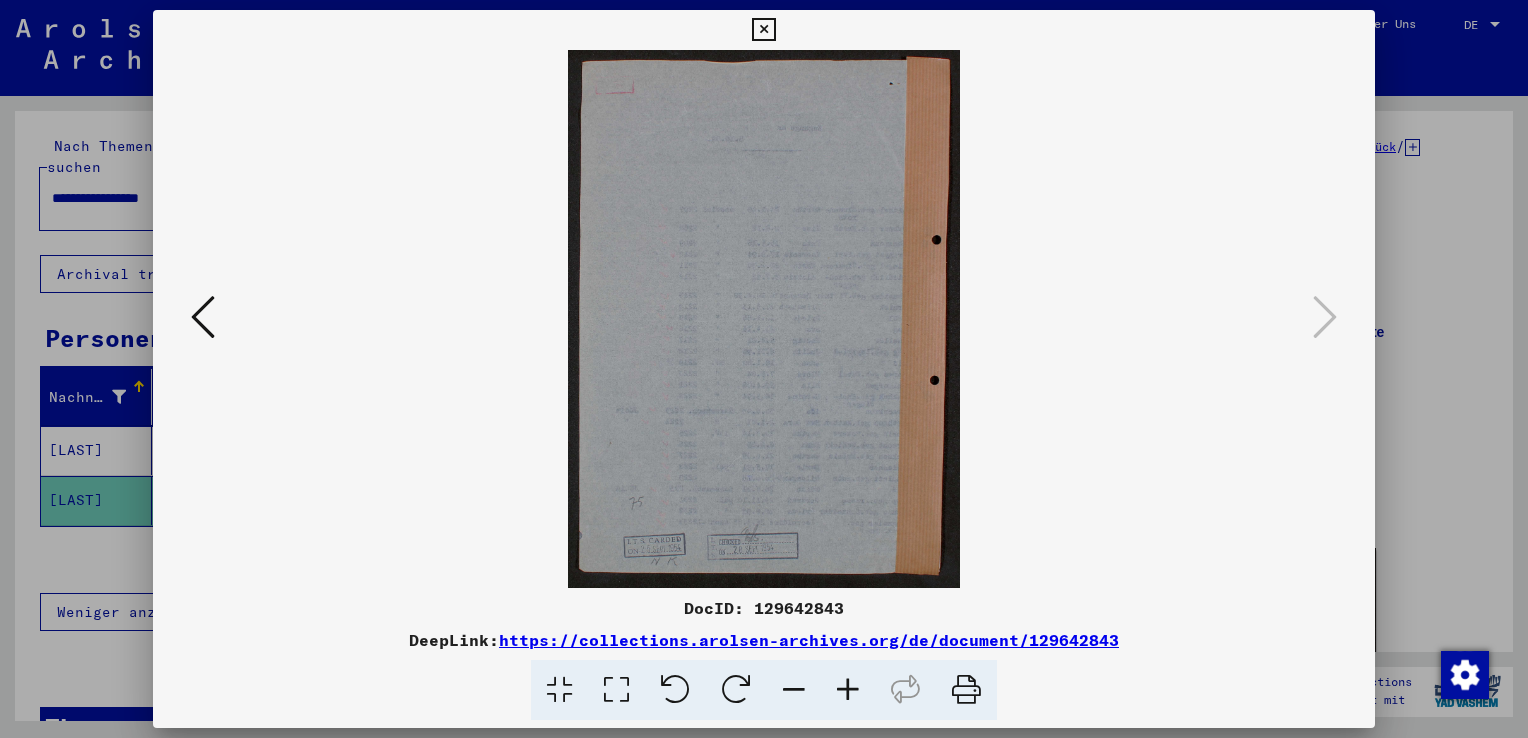 click at bounding box center [764, 369] 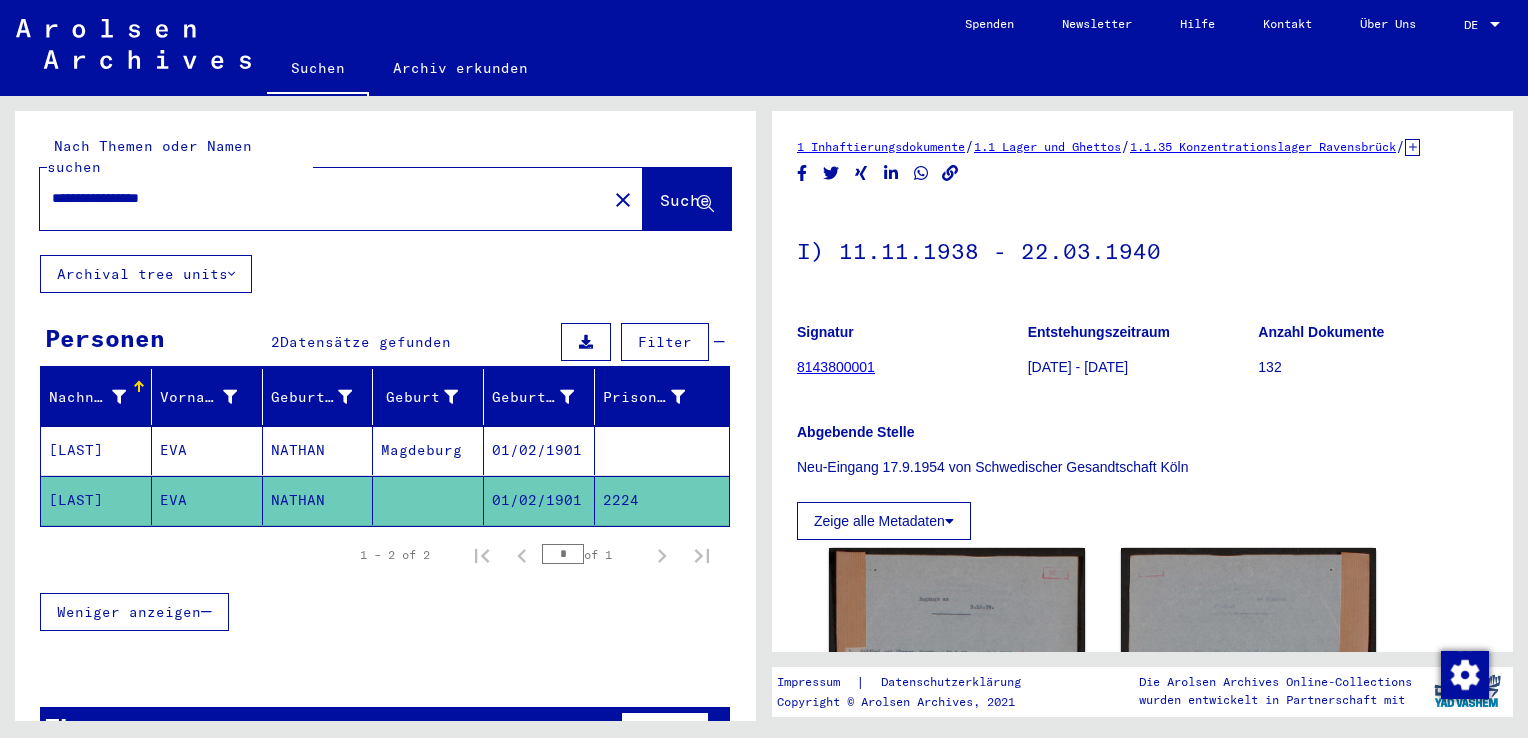 scroll, scrollTop: 473, scrollLeft: 0, axis: vertical 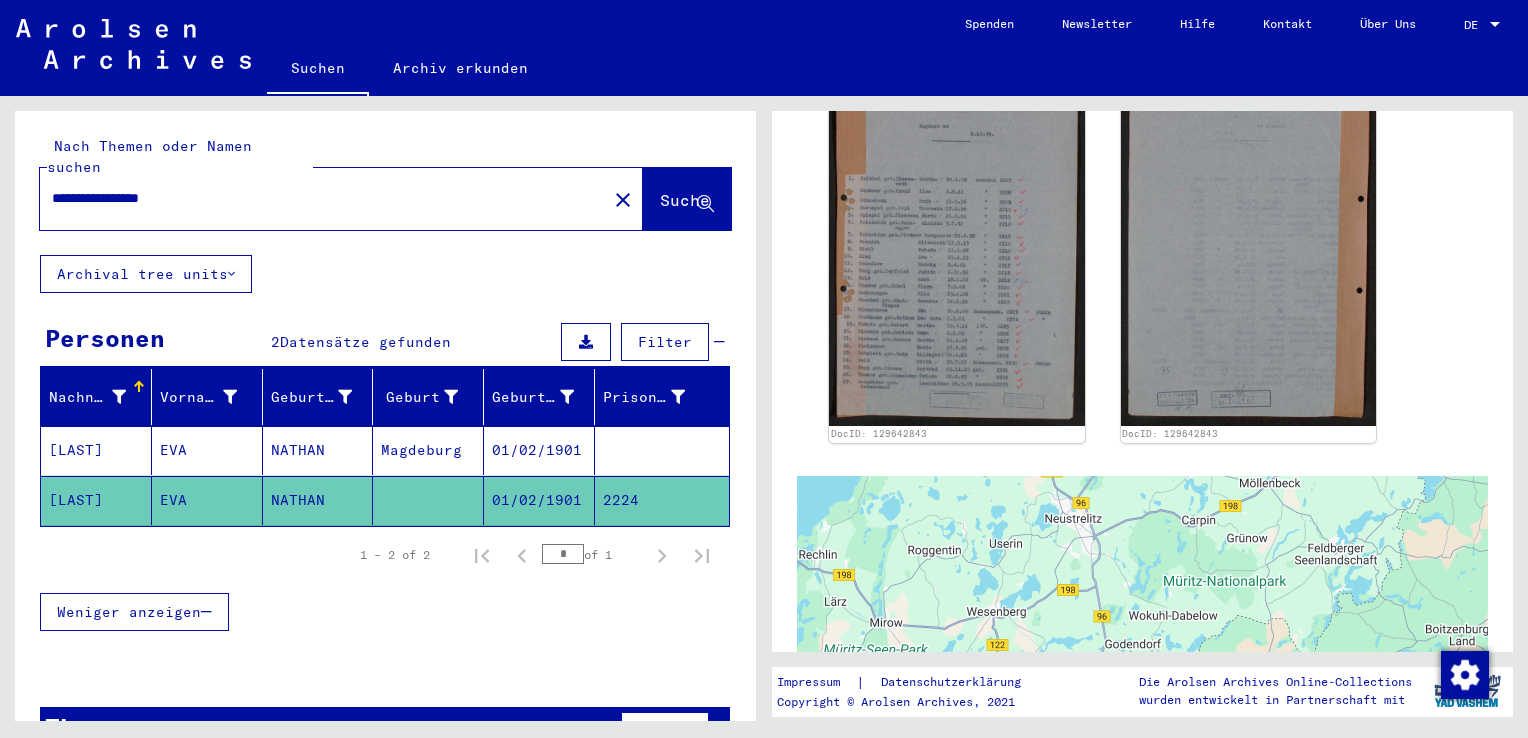 drag, startPoint x: 205, startPoint y: 178, endPoint x: 0, endPoint y: 106, distance: 217.27632 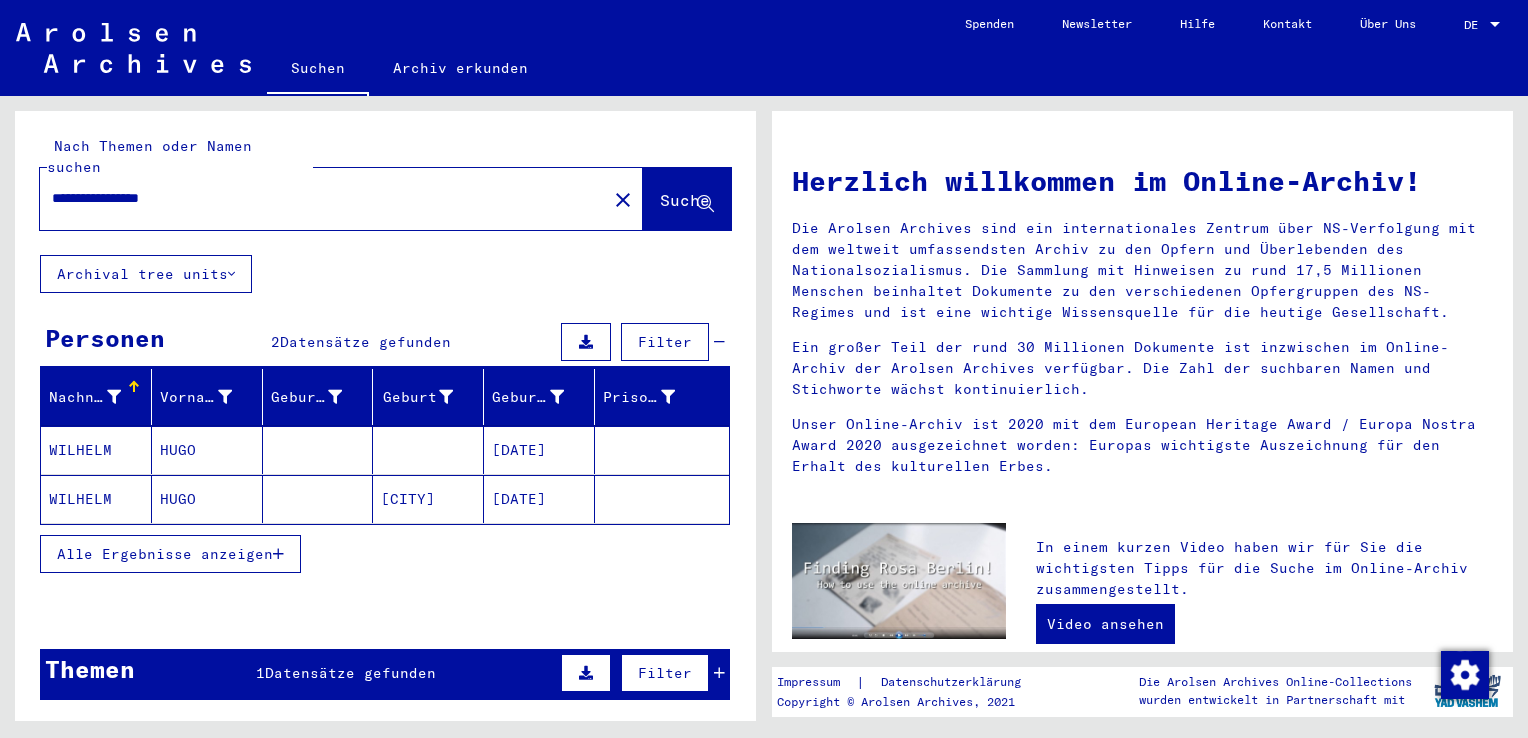 click on "[DATE]" at bounding box center (539, 499) 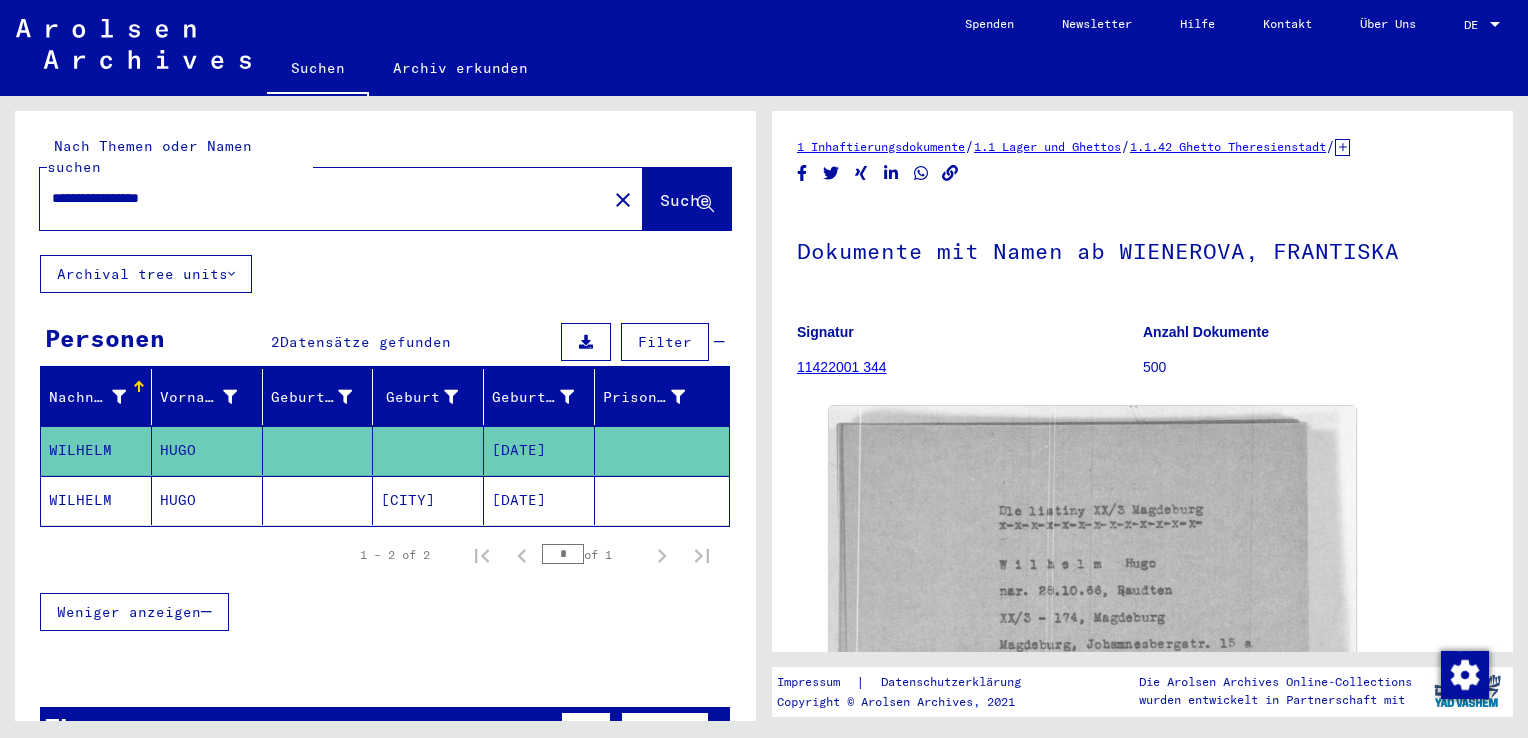 scroll, scrollTop: 0, scrollLeft: 0, axis: both 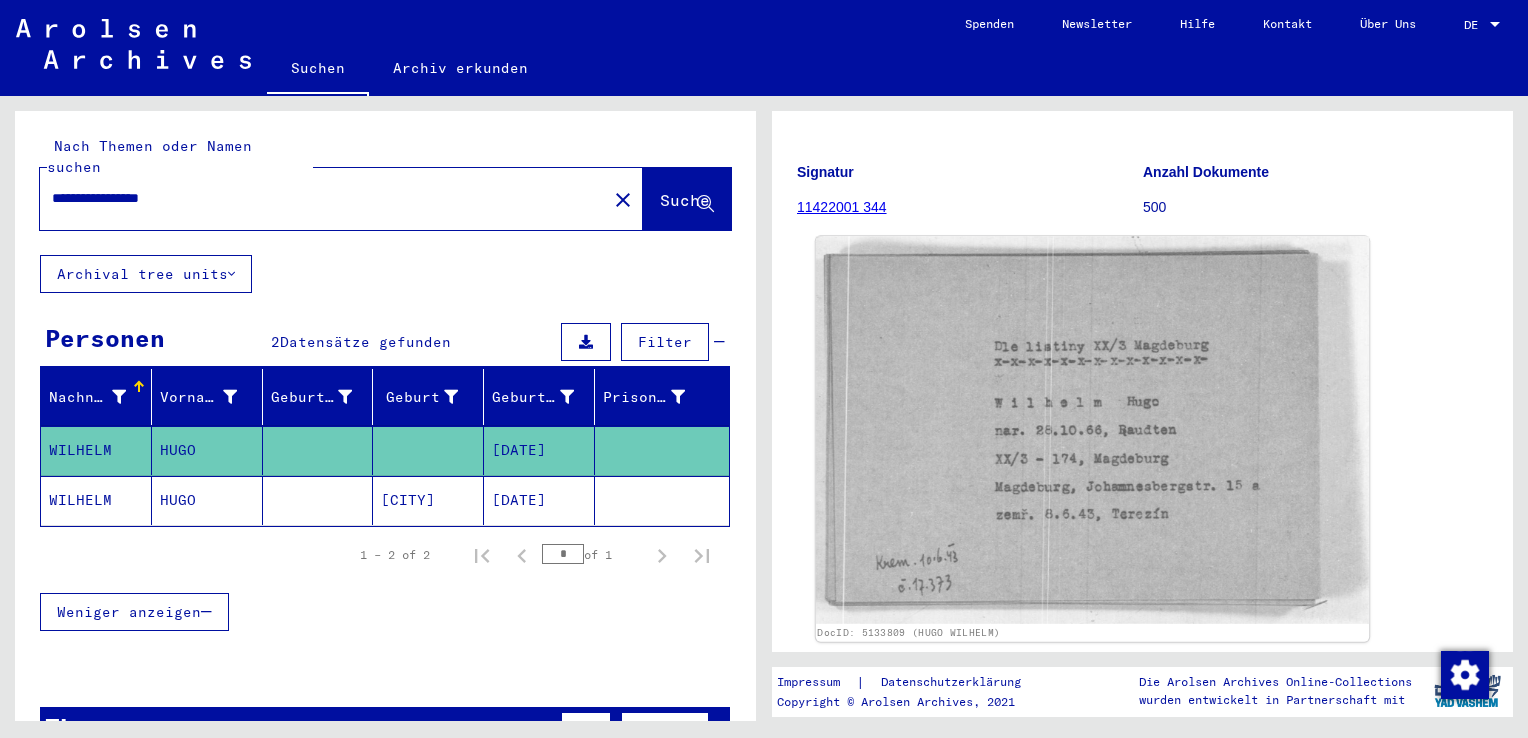 click 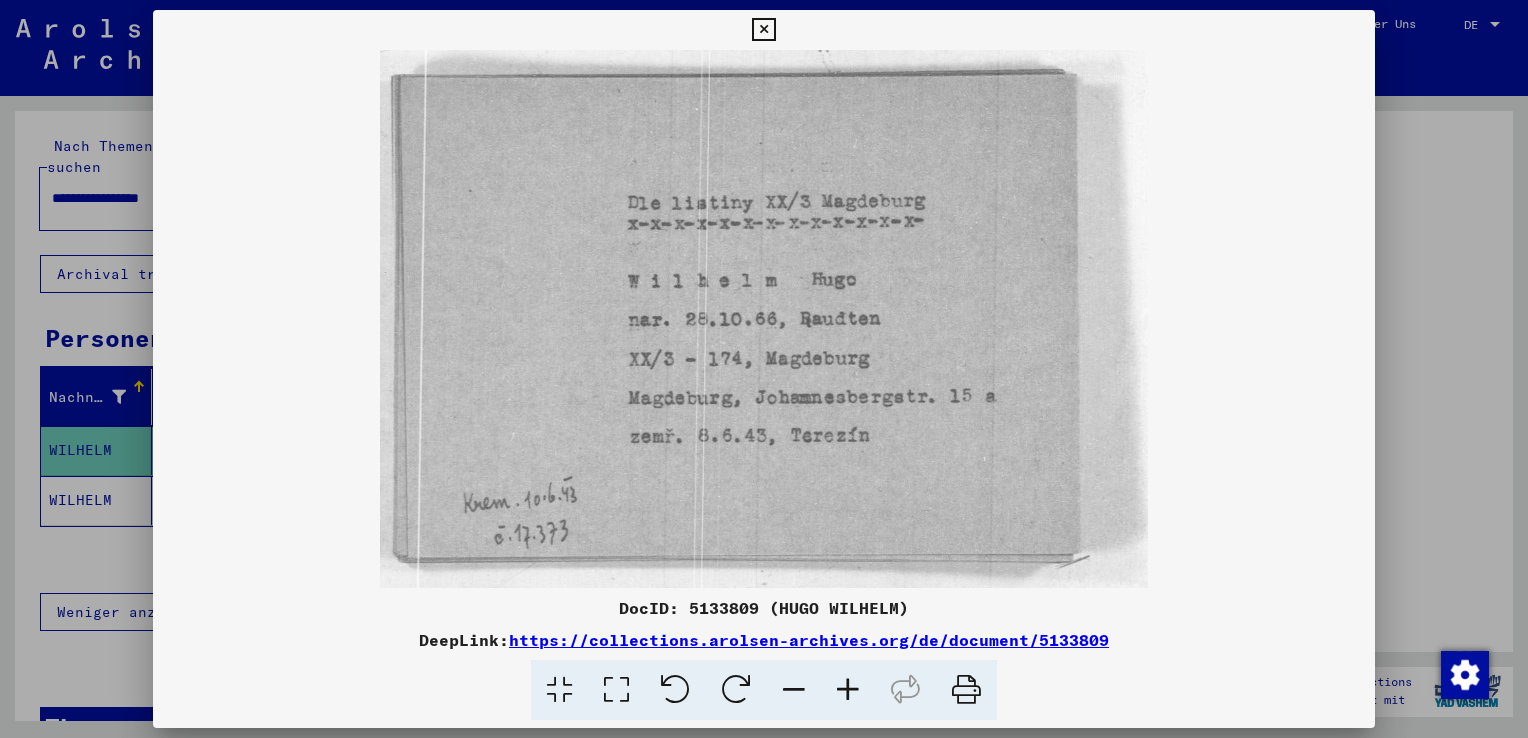 click at bounding box center (764, 369) 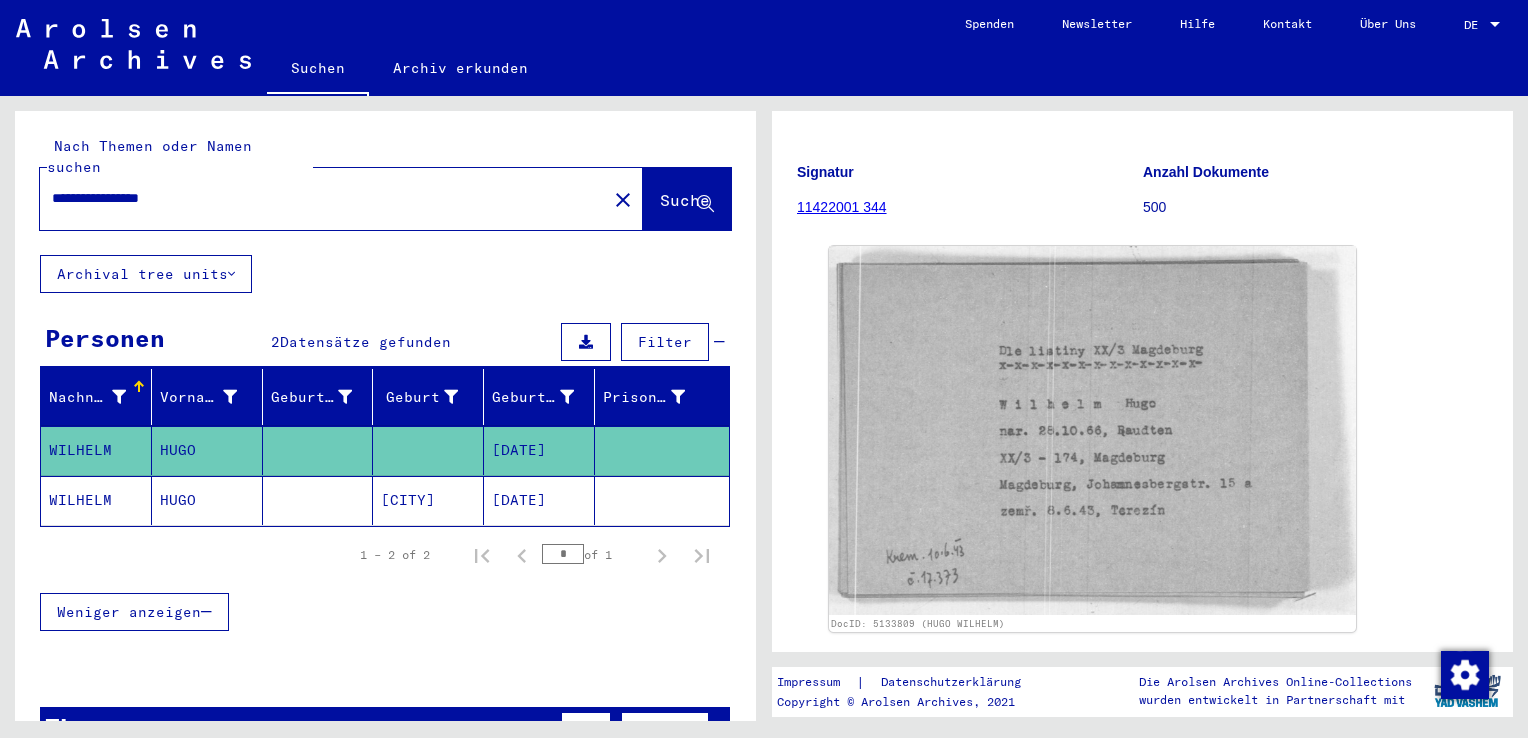 click on "[DATE]" 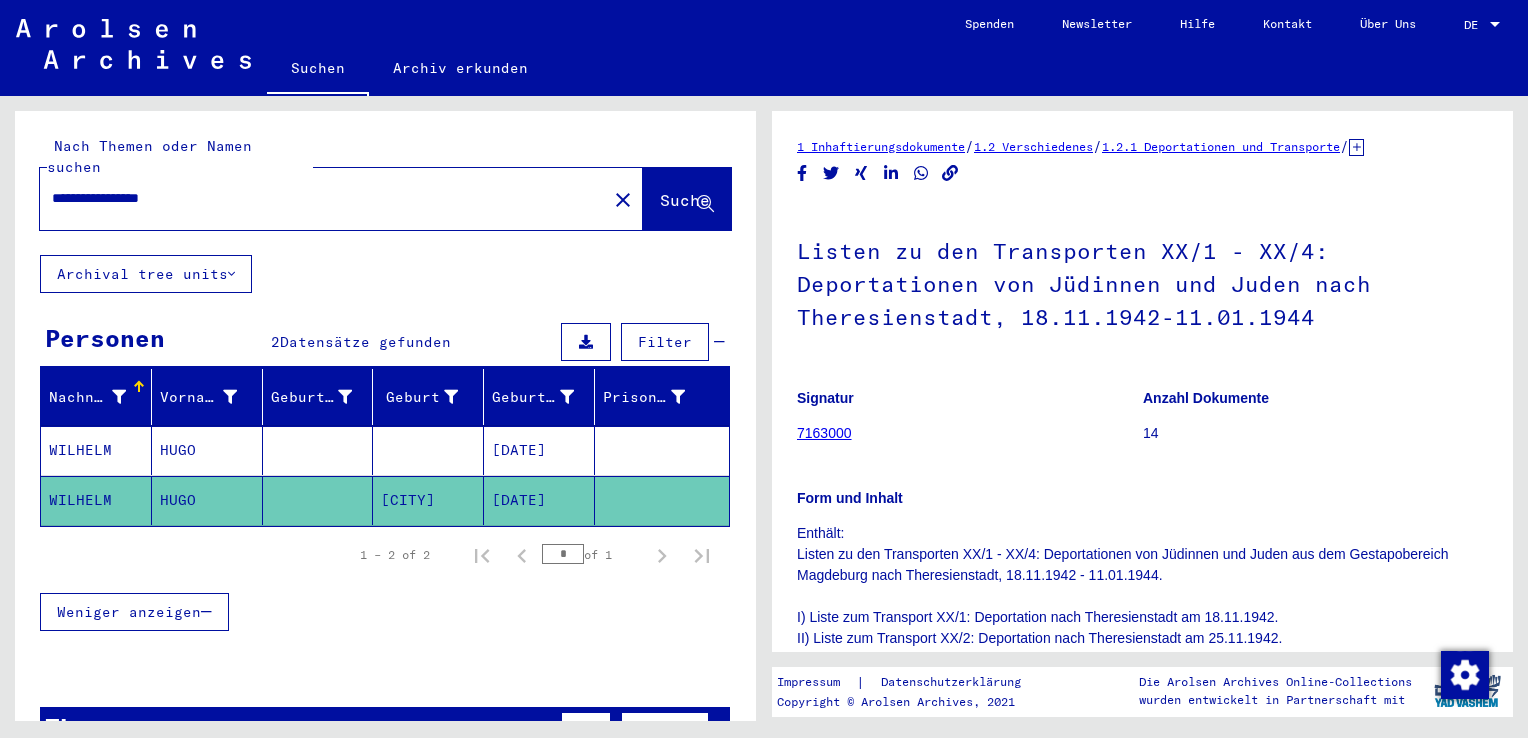 scroll, scrollTop: 0, scrollLeft: 0, axis: both 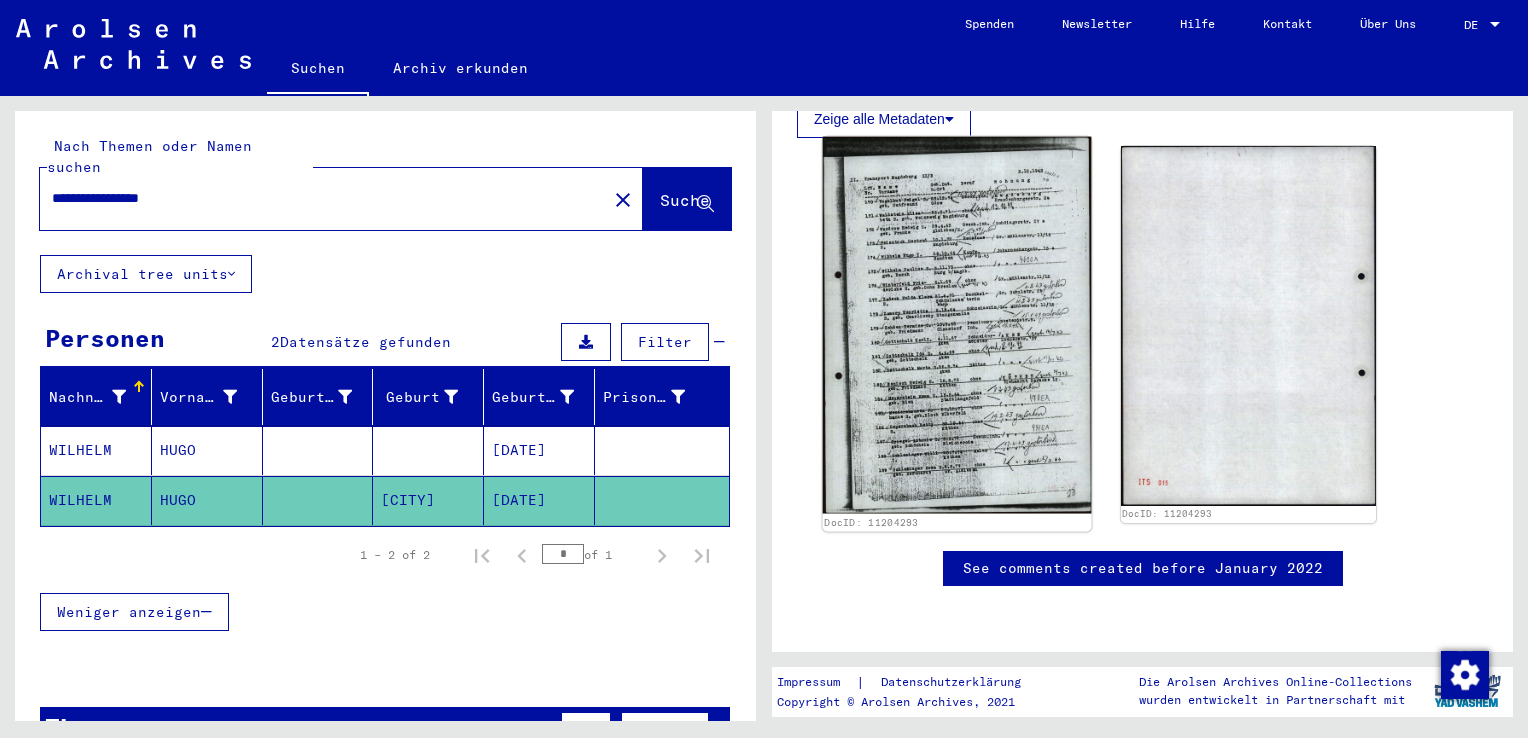 click 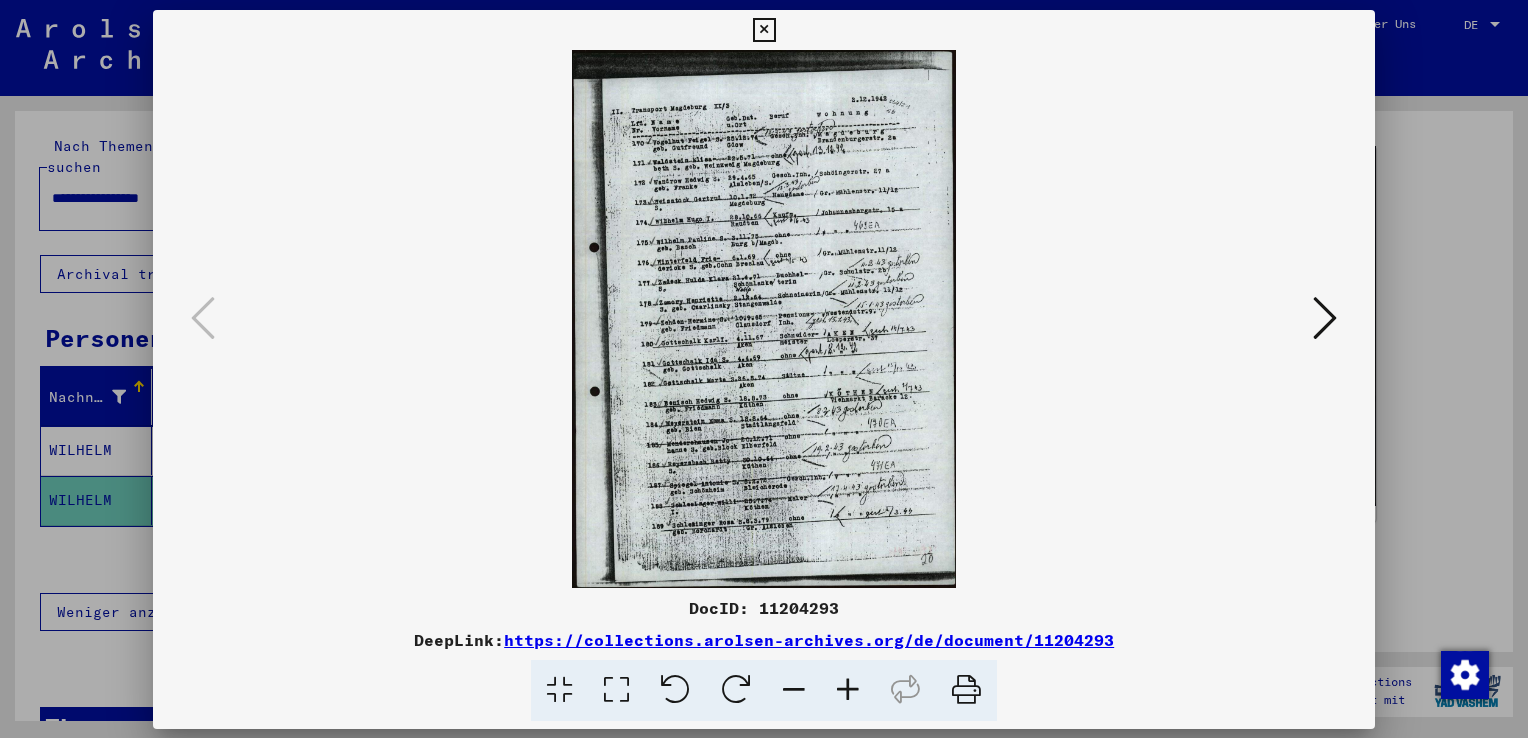 scroll, scrollTop: 946, scrollLeft: 0, axis: vertical 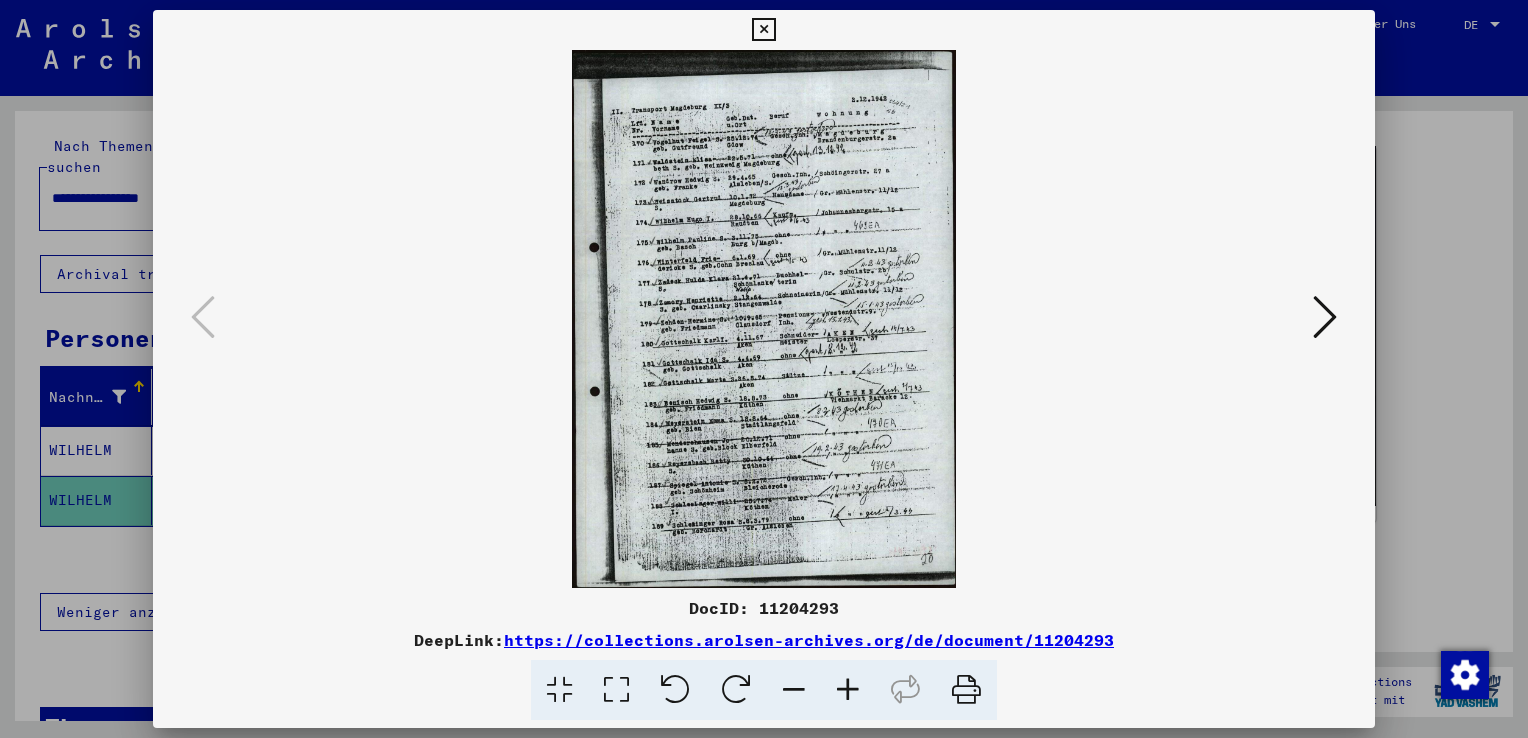 click at bounding box center (764, 369) 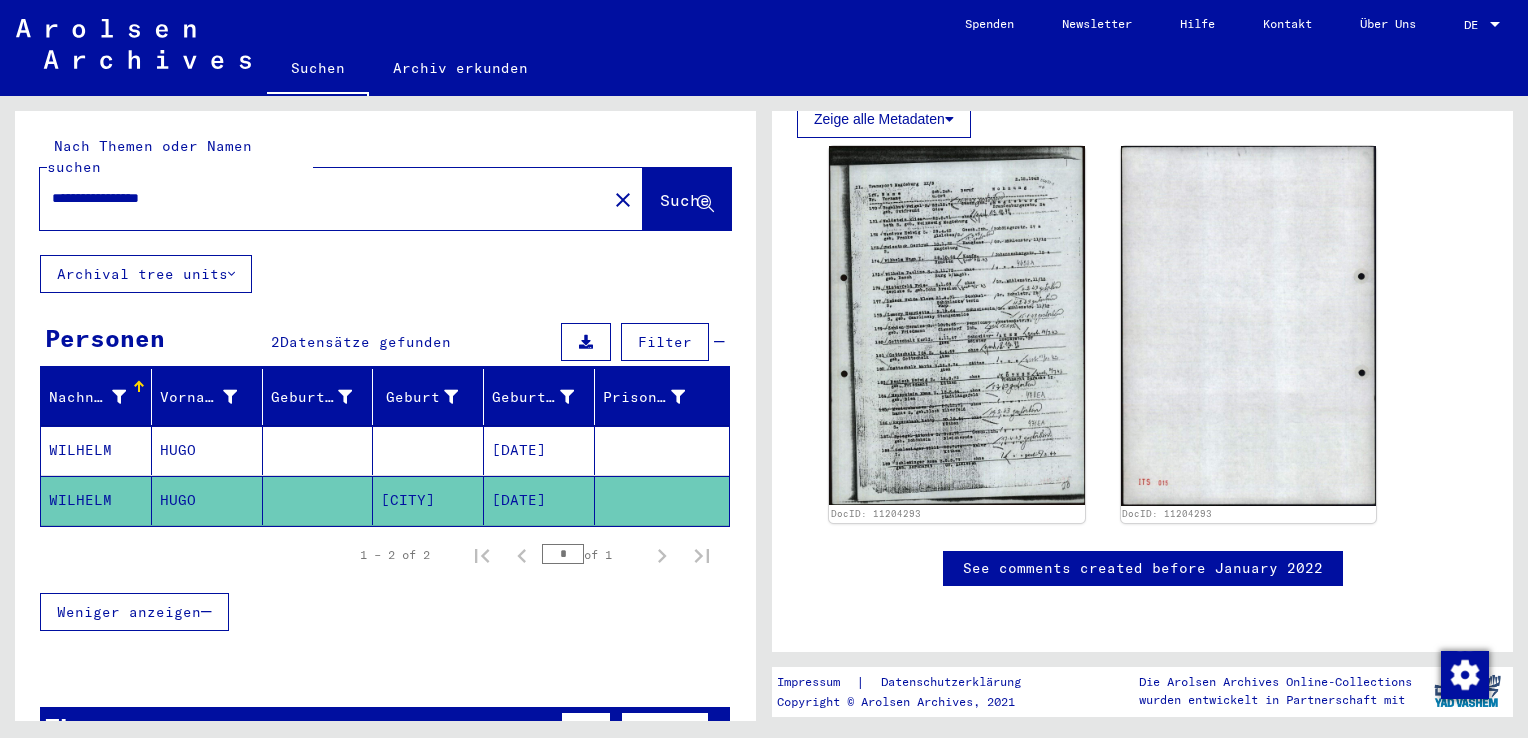 drag, startPoint x: 216, startPoint y: 179, endPoint x: -4, endPoint y: 151, distance: 221.77466 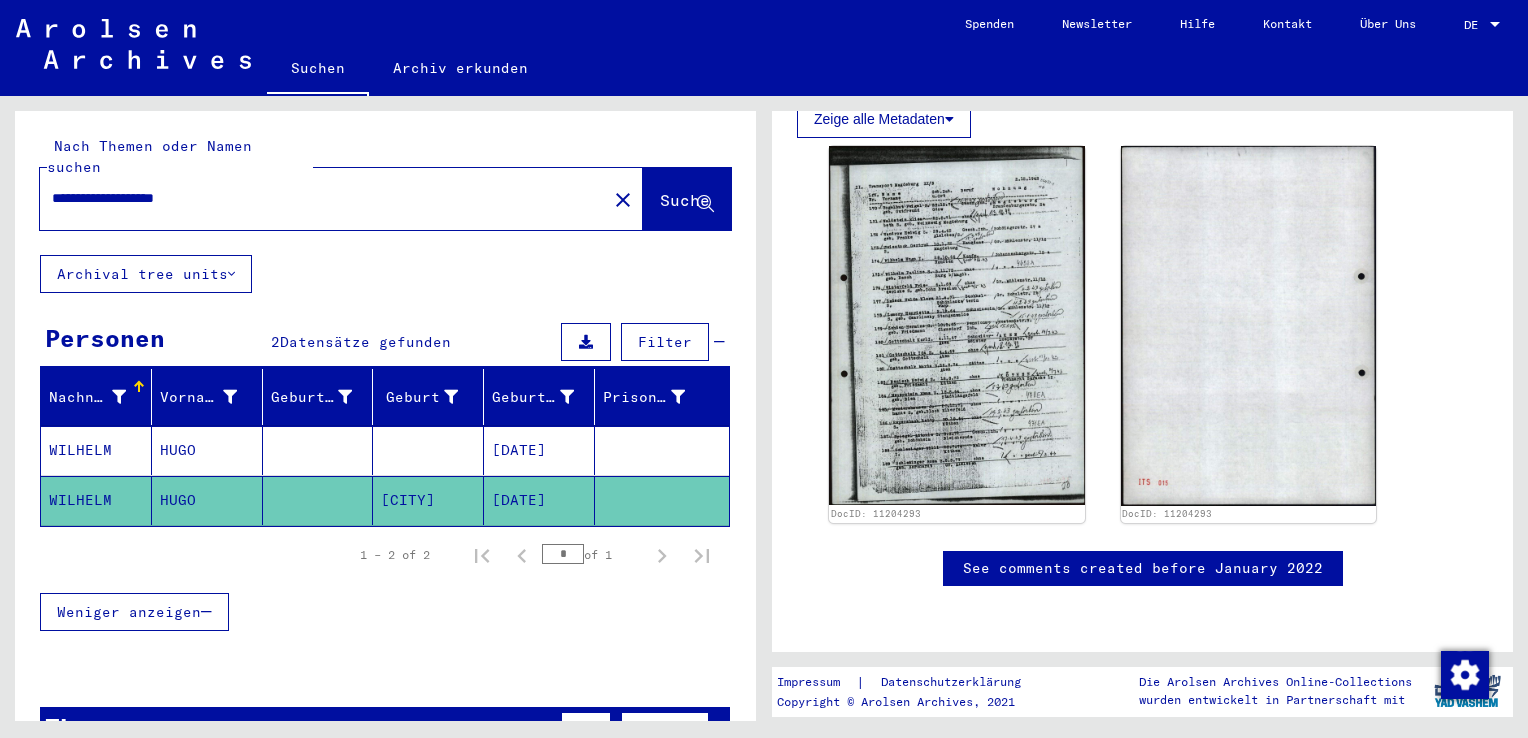 type on "**********" 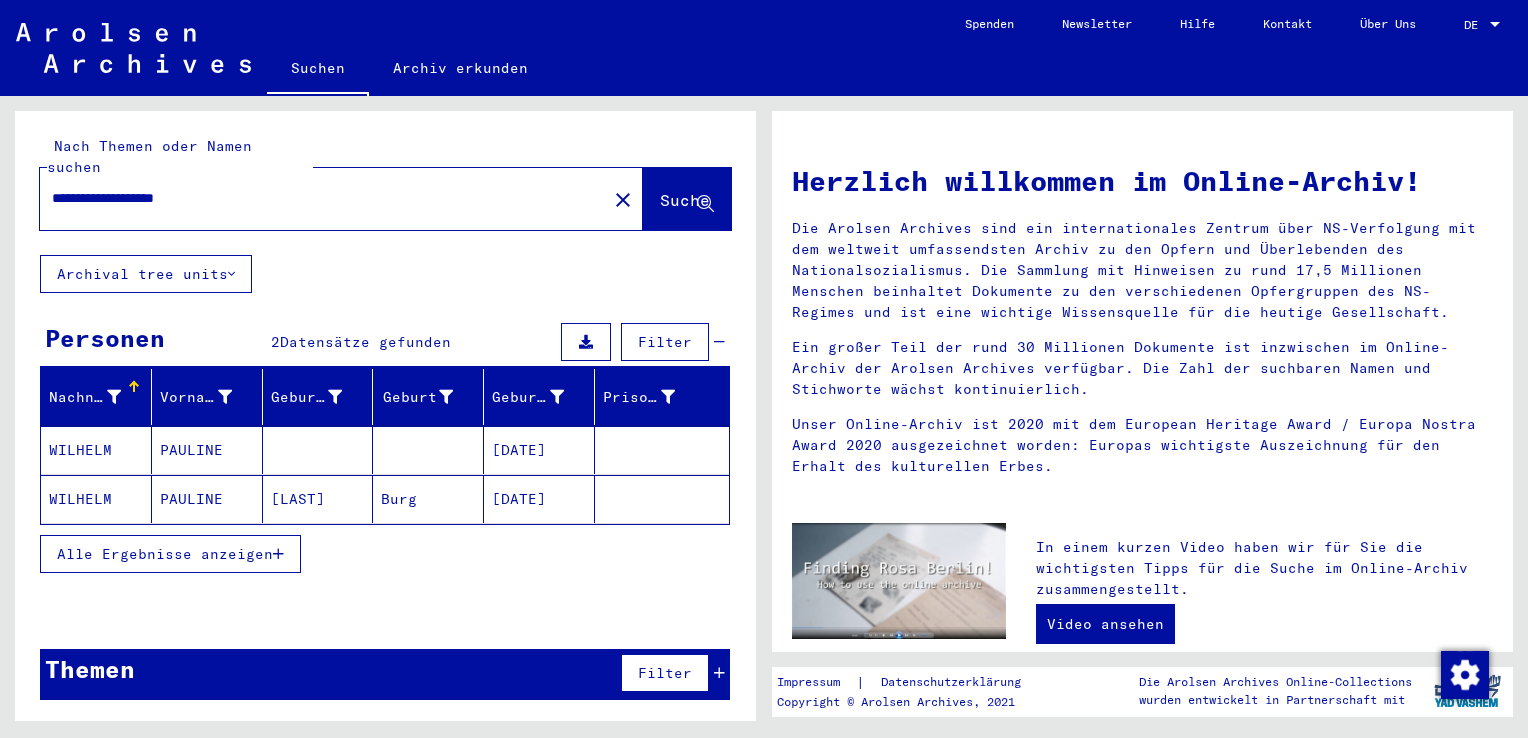 click on "[DATE]" at bounding box center (539, 499) 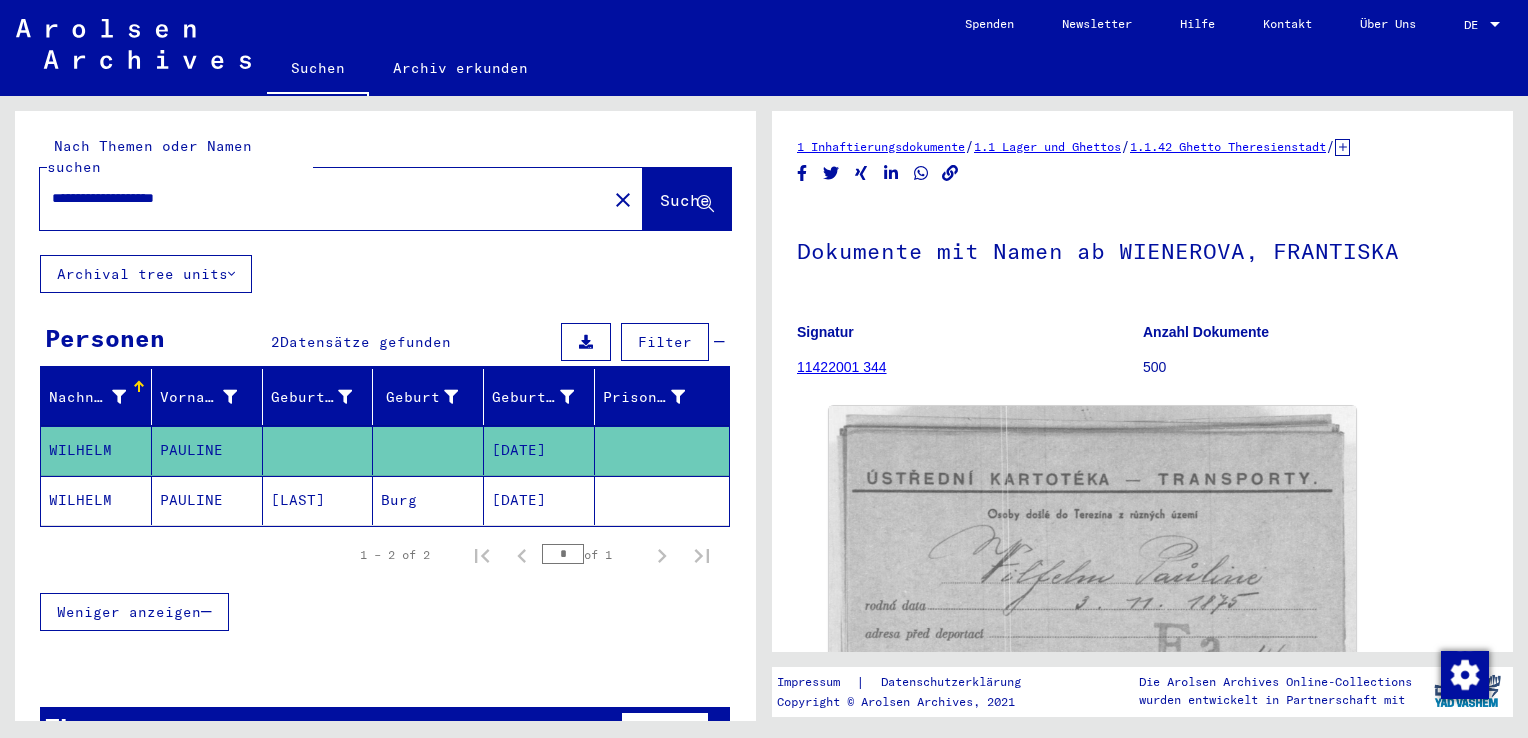 scroll, scrollTop: 0, scrollLeft: 0, axis: both 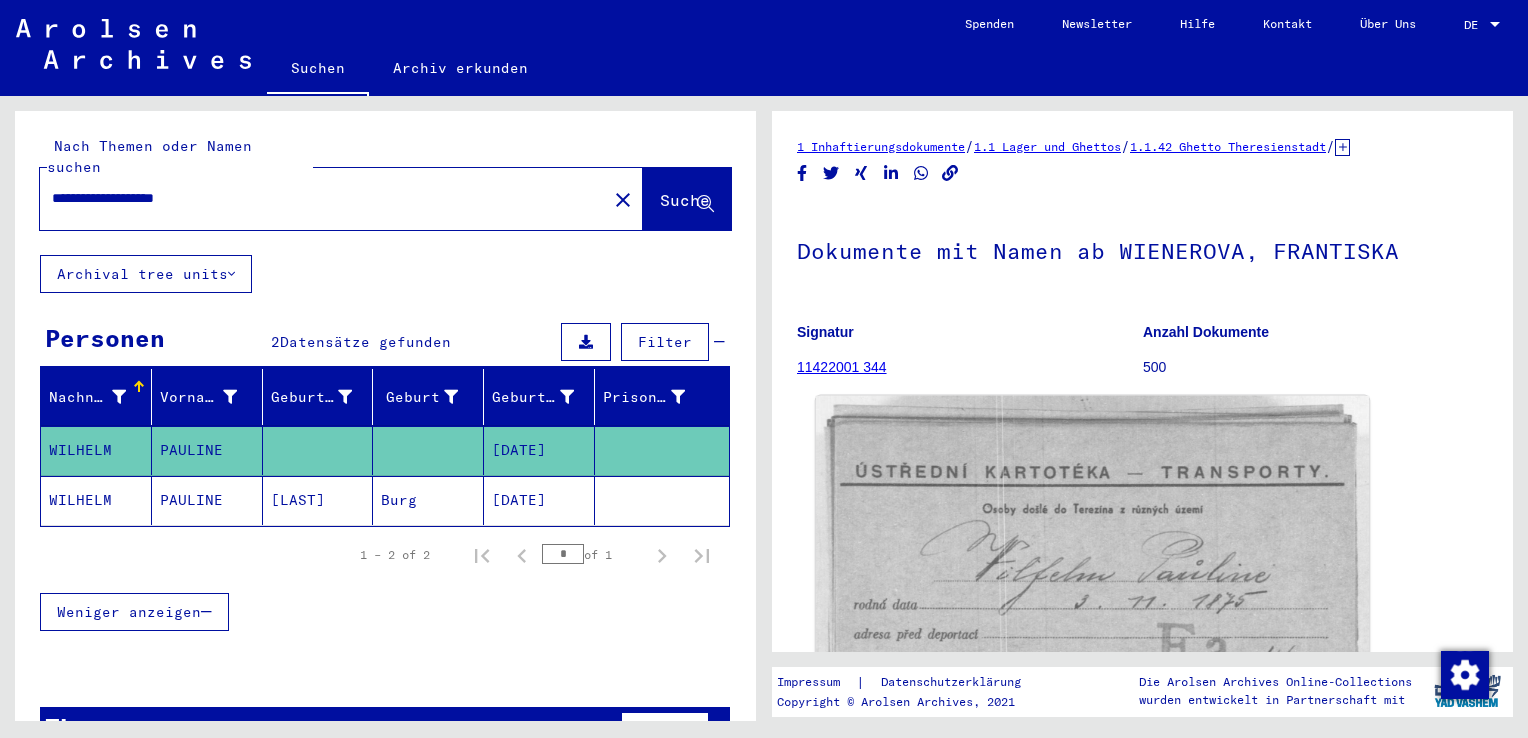 click 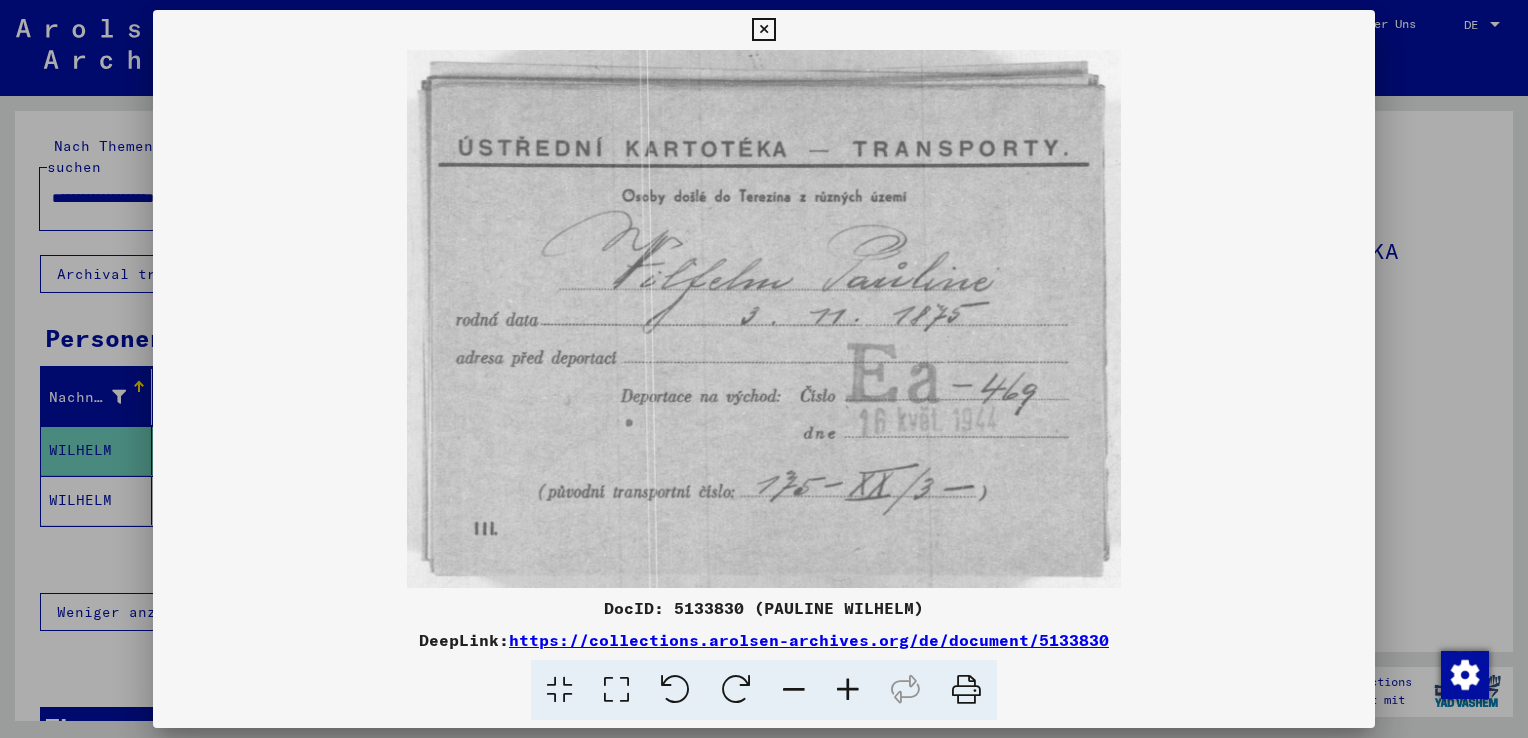 click at bounding box center (764, 369) 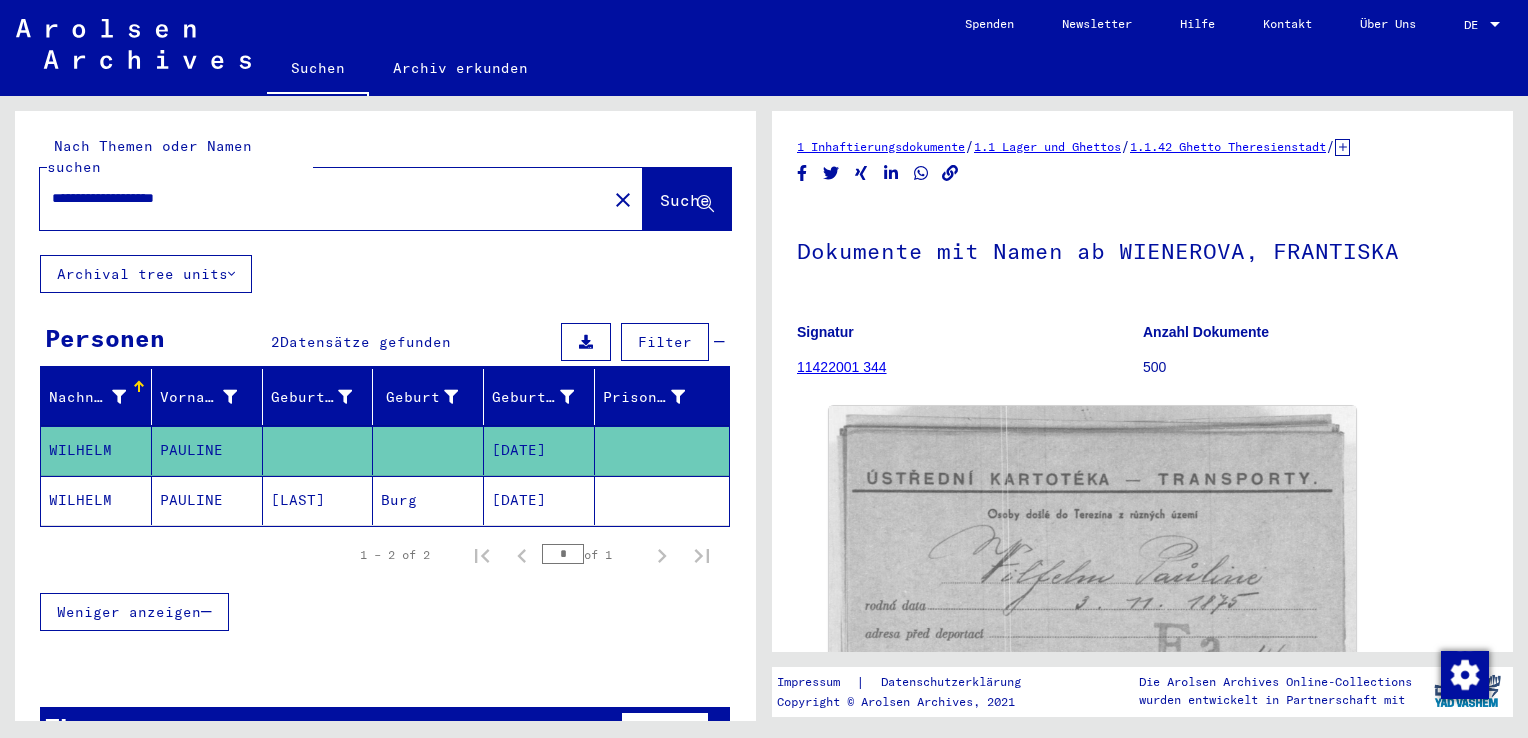 click on "[DATE]" 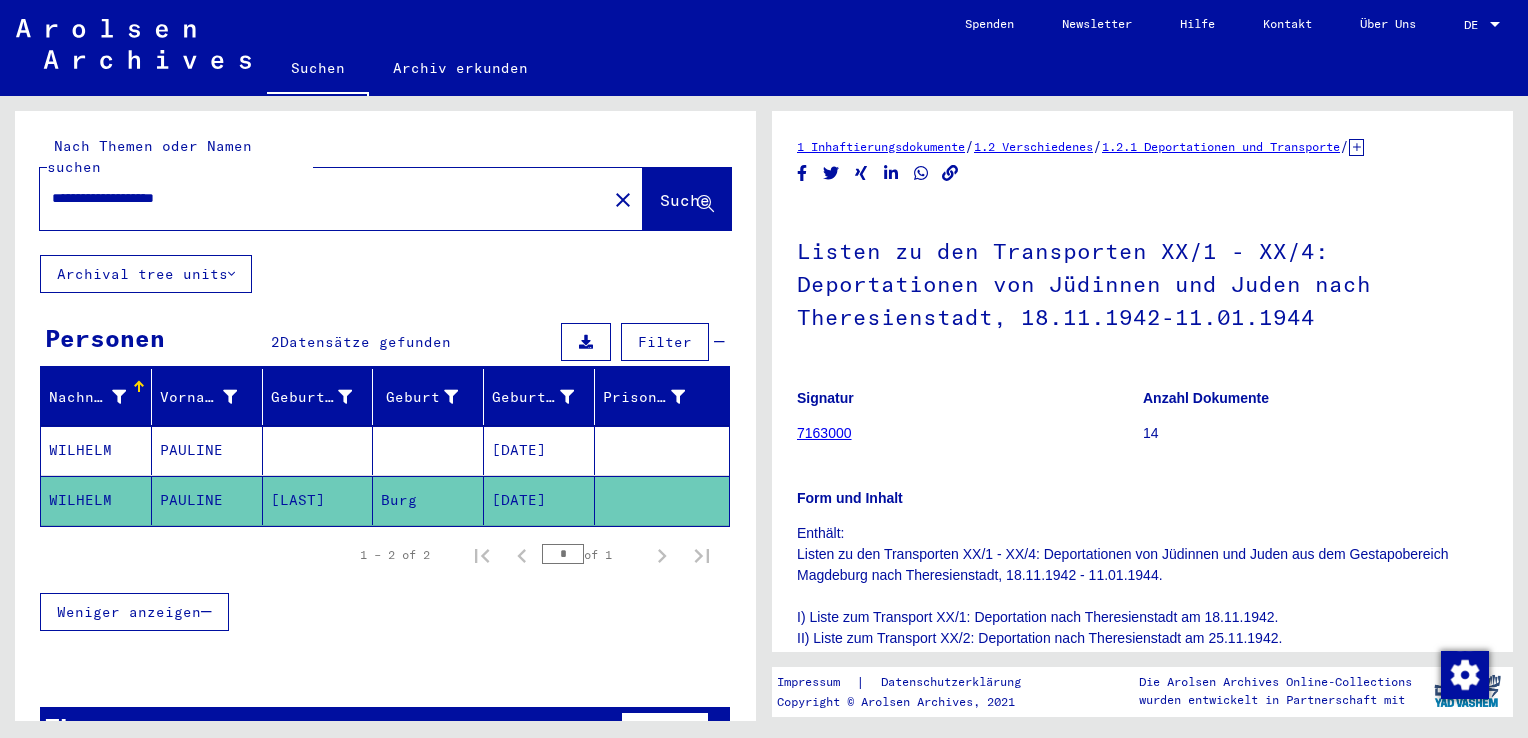 scroll, scrollTop: 0, scrollLeft: 0, axis: both 